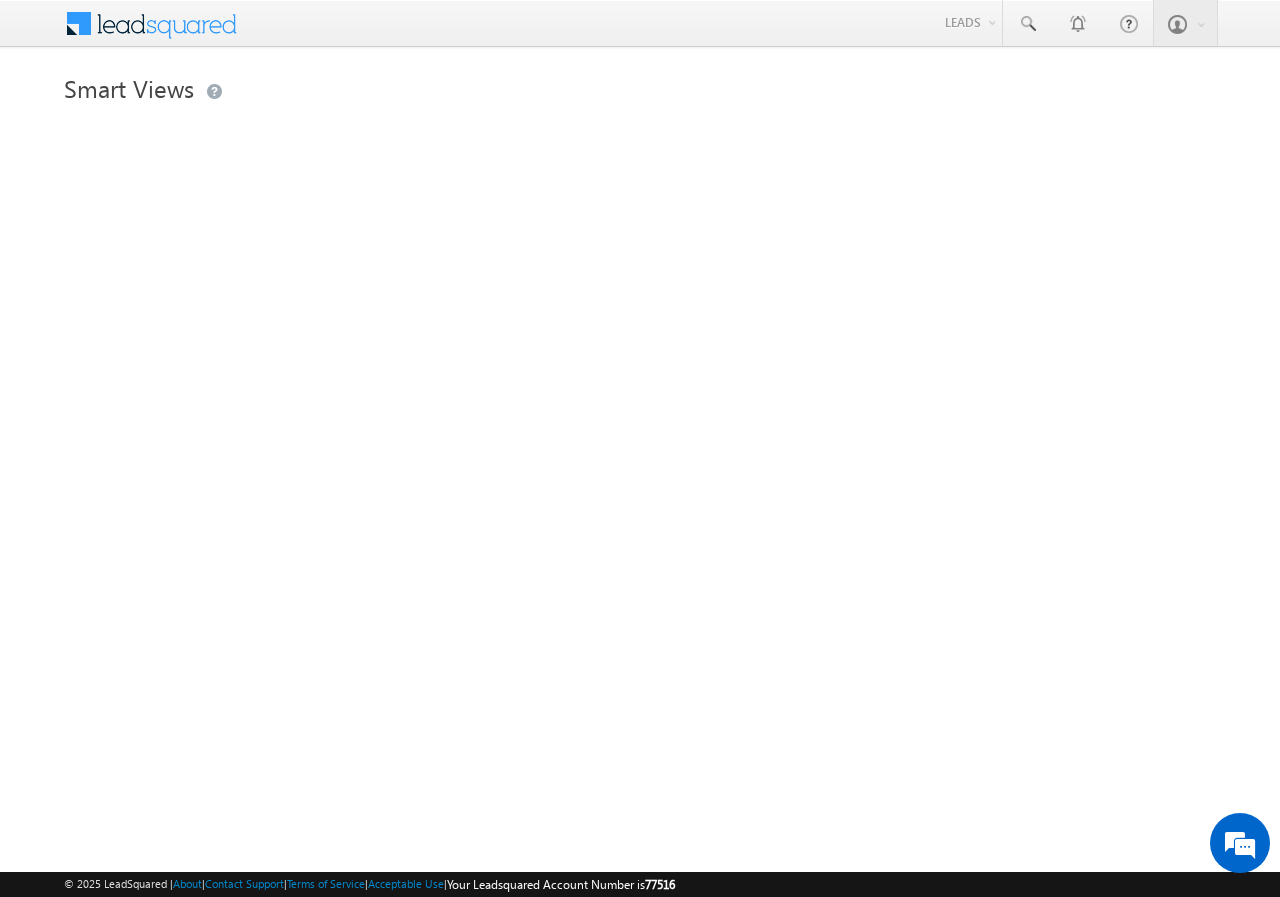 scroll, scrollTop: 0, scrollLeft: 0, axis: both 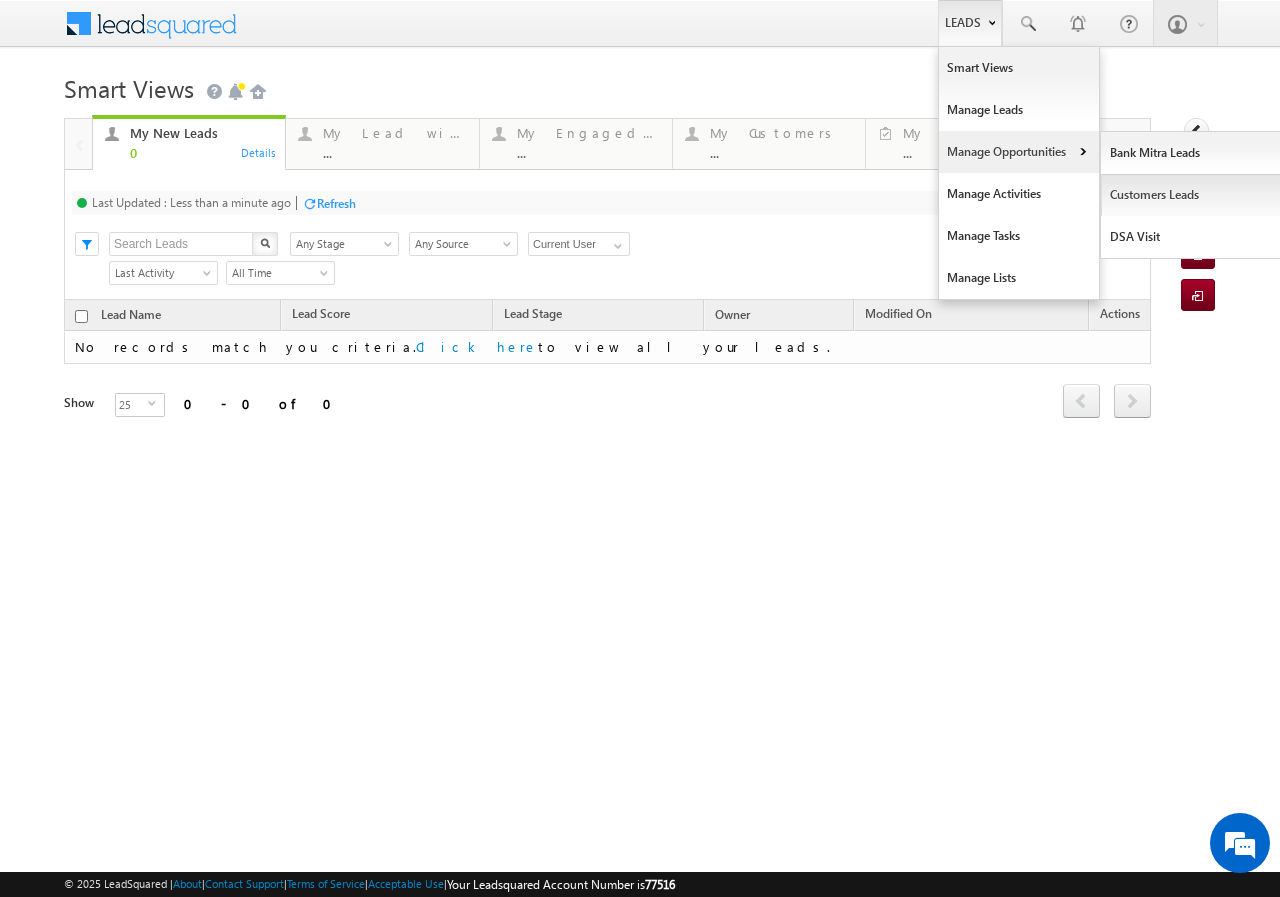 click on "Customers Leads" at bounding box center (1192, 195) 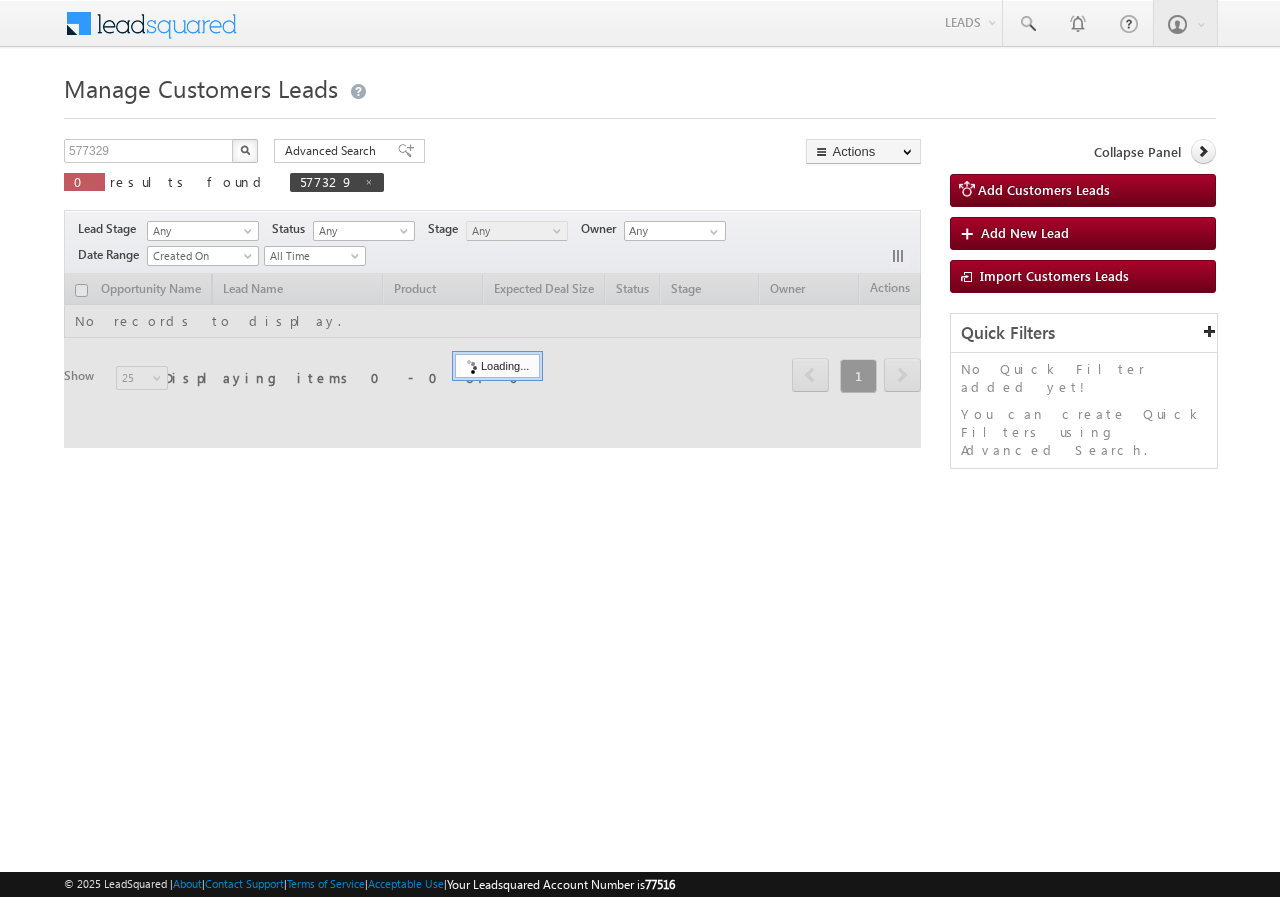 scroll, scrollTop: 0, scrollLeft: 0, axis: both 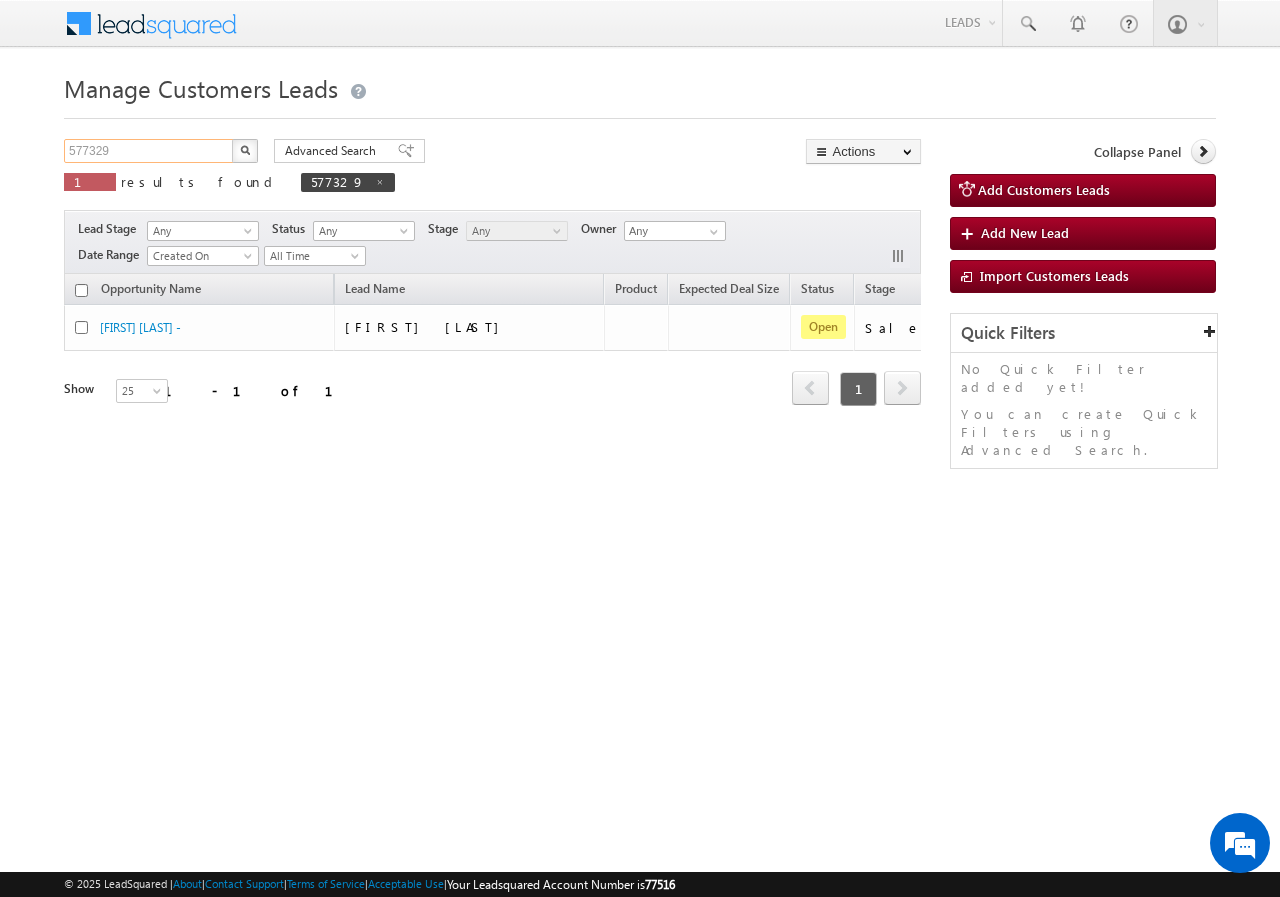 click on "577329" at bounding box center [149, 151] 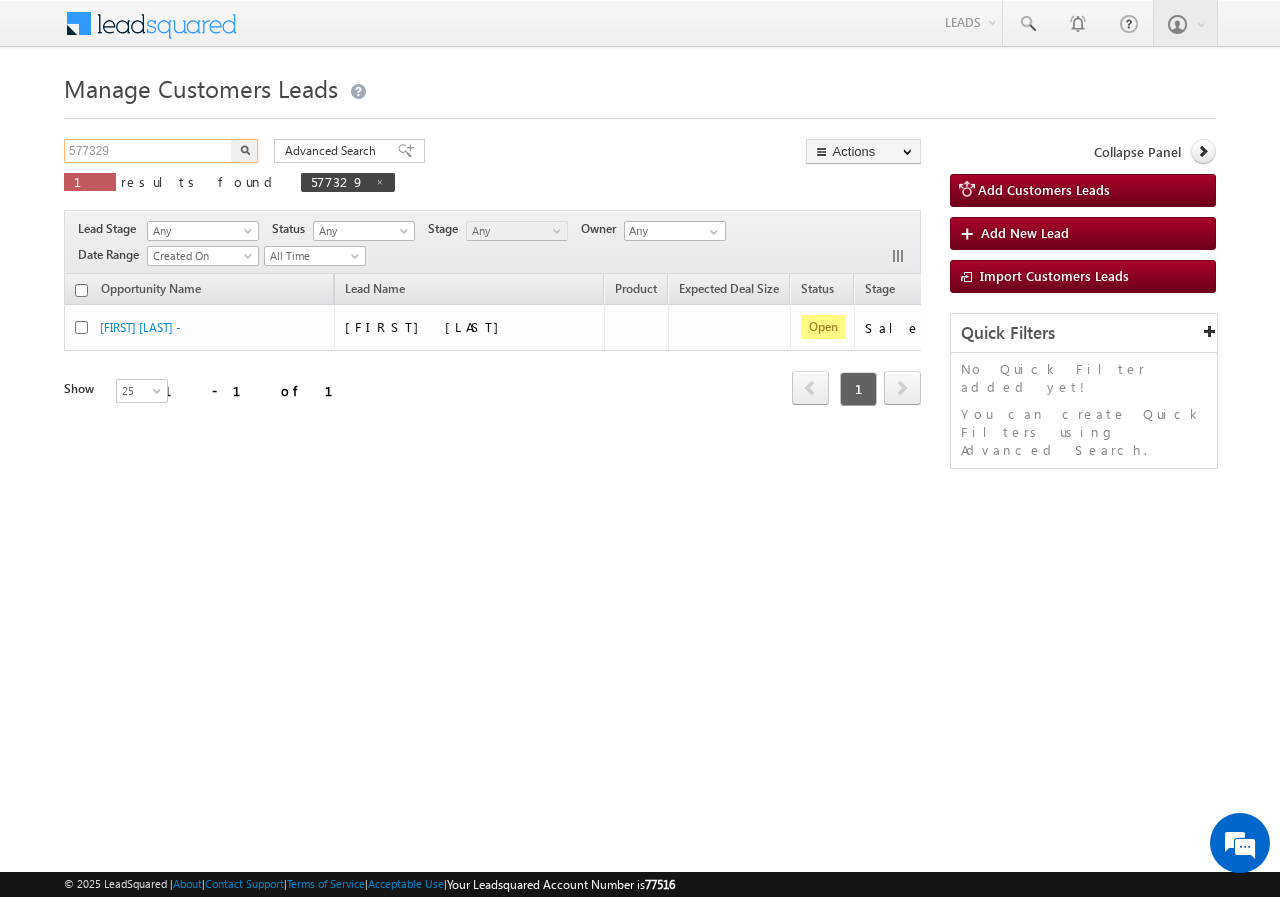 click on "577329" at bounding box center (149, 151) 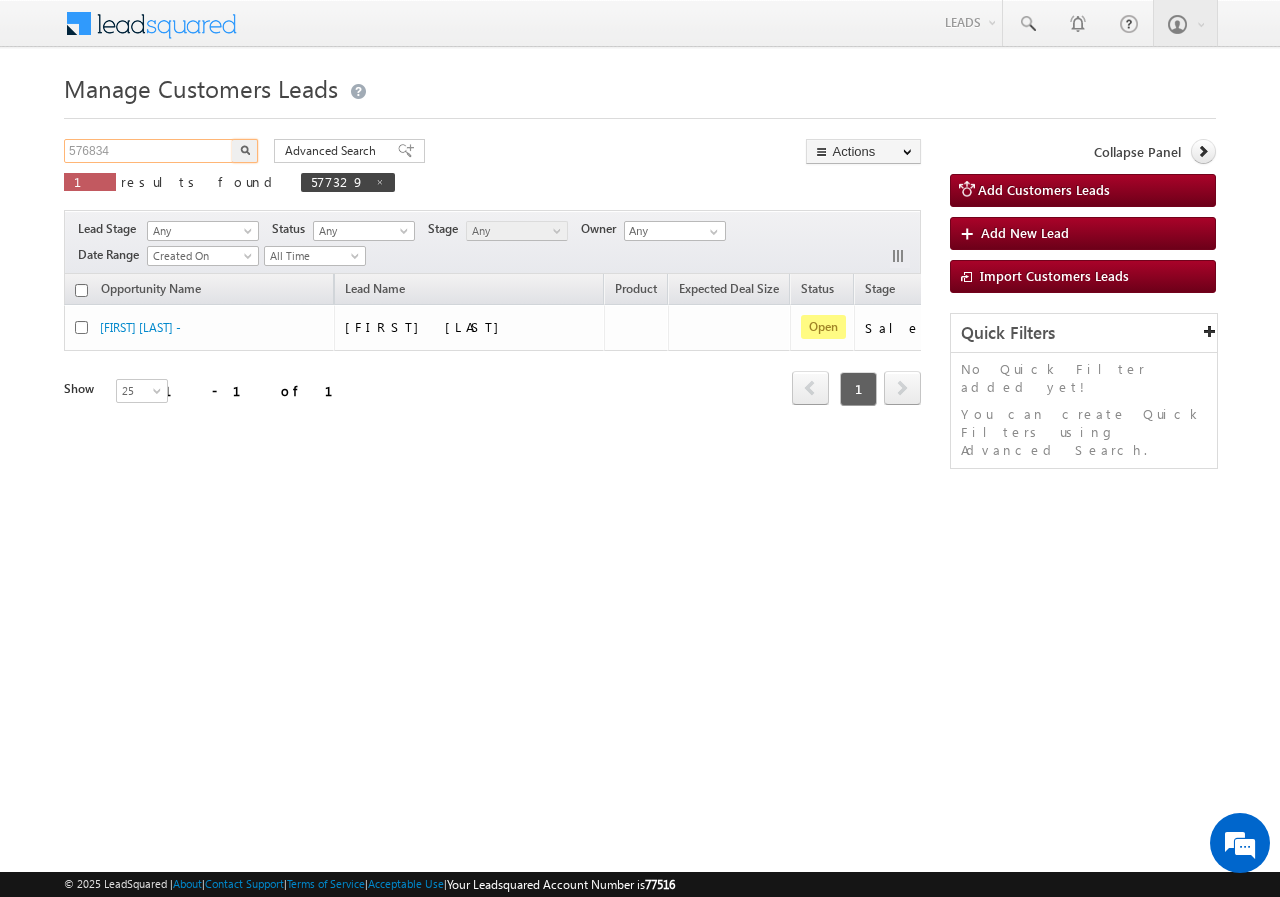 type on "576834" 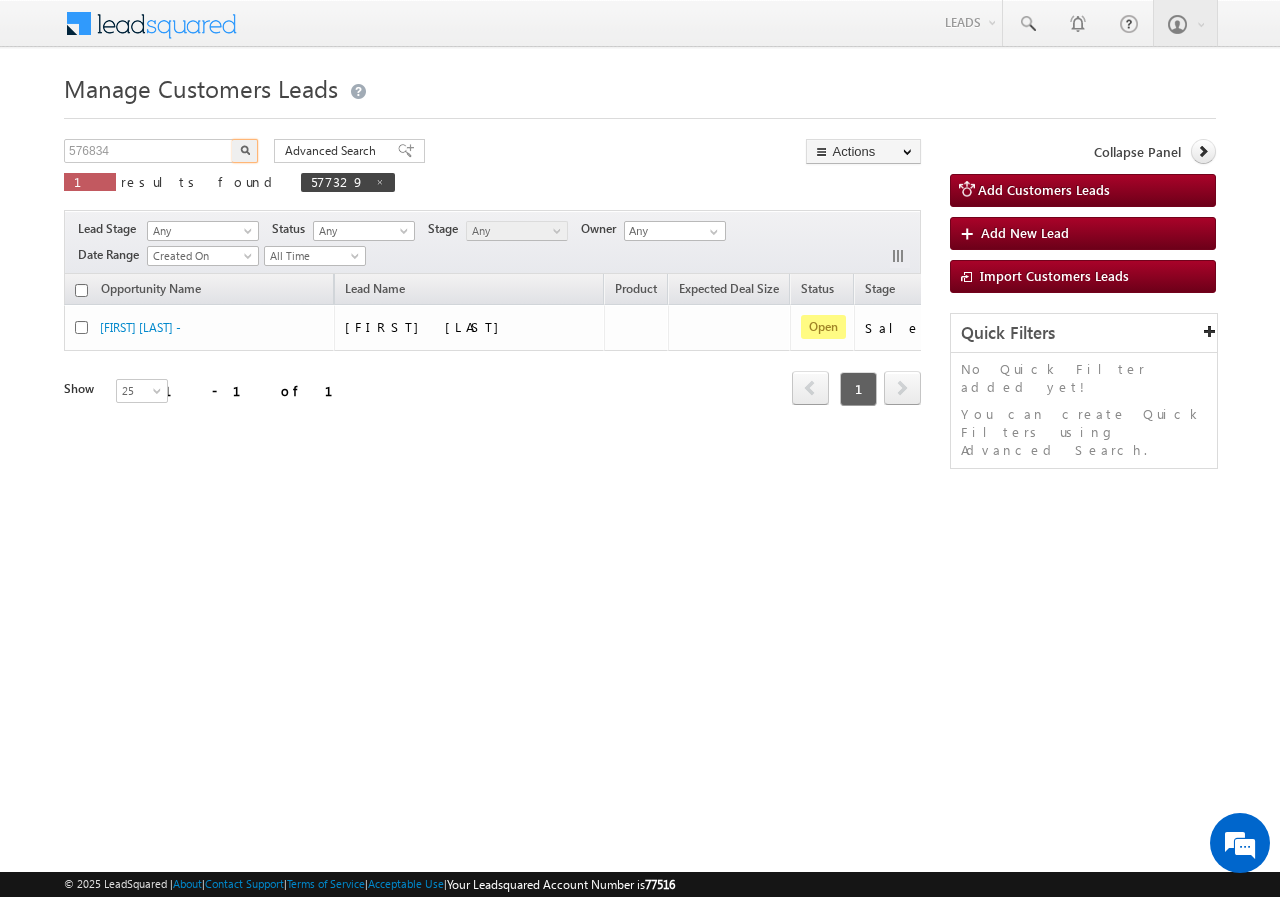click at bounding box center (245, 151) 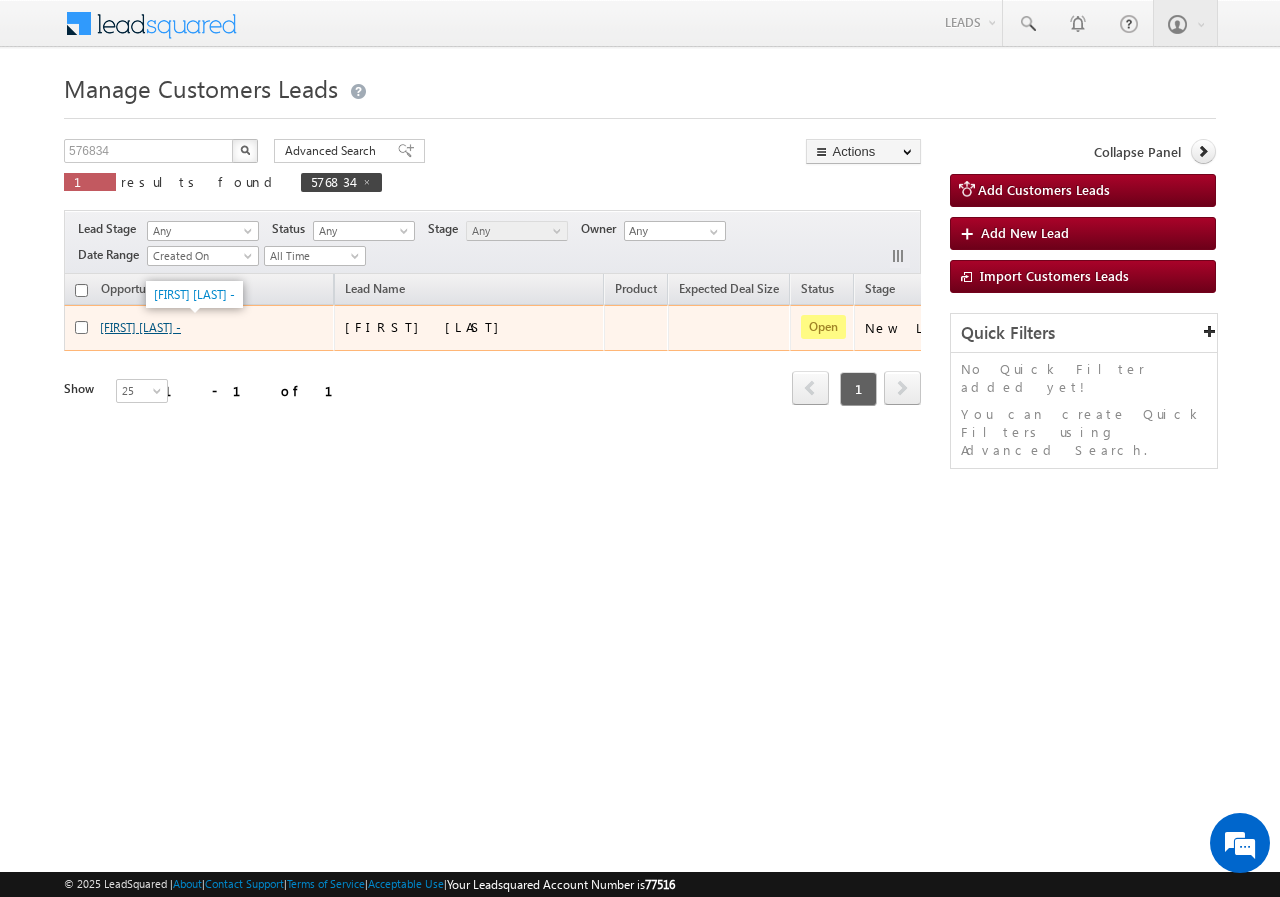click on "[FIRST] [LAST]  -" at bounding box center (140, 327) 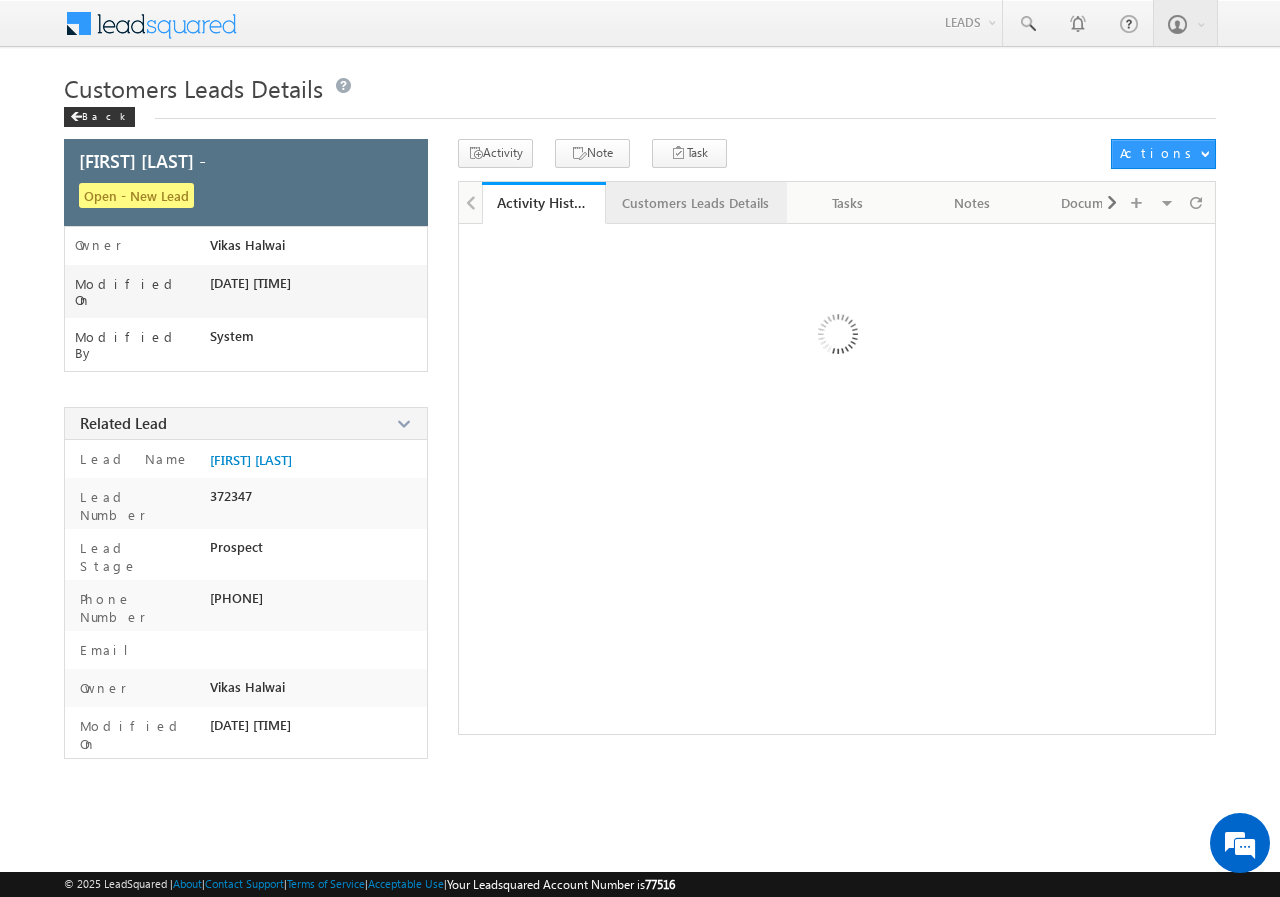 scroll, scrollTop: 0, scrollLeft: 0, axis: both 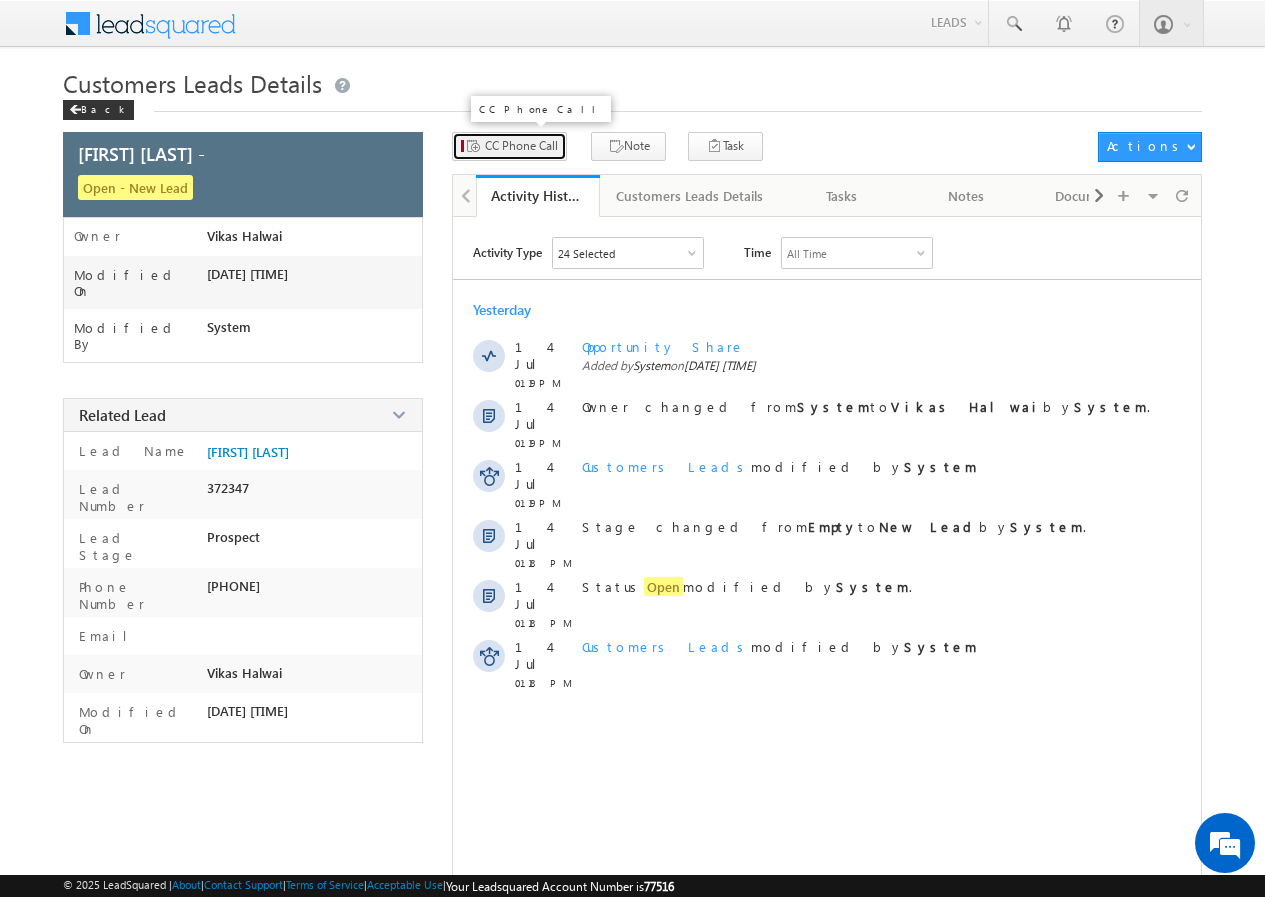 click on "CC Phone Call" at bounding box center (521, 146) 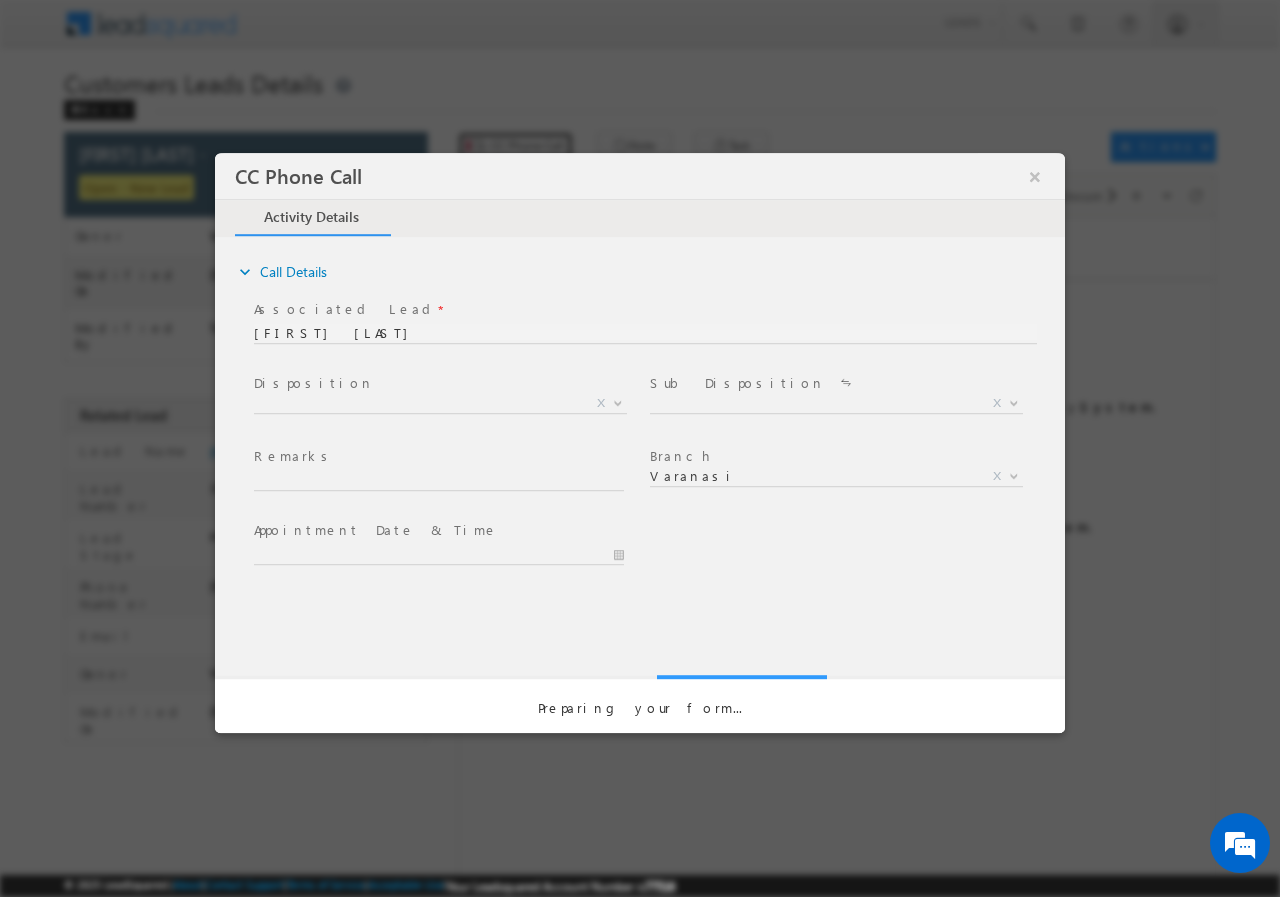 scroll, scrollTop: 0, scrollLeft: 0, axis: both 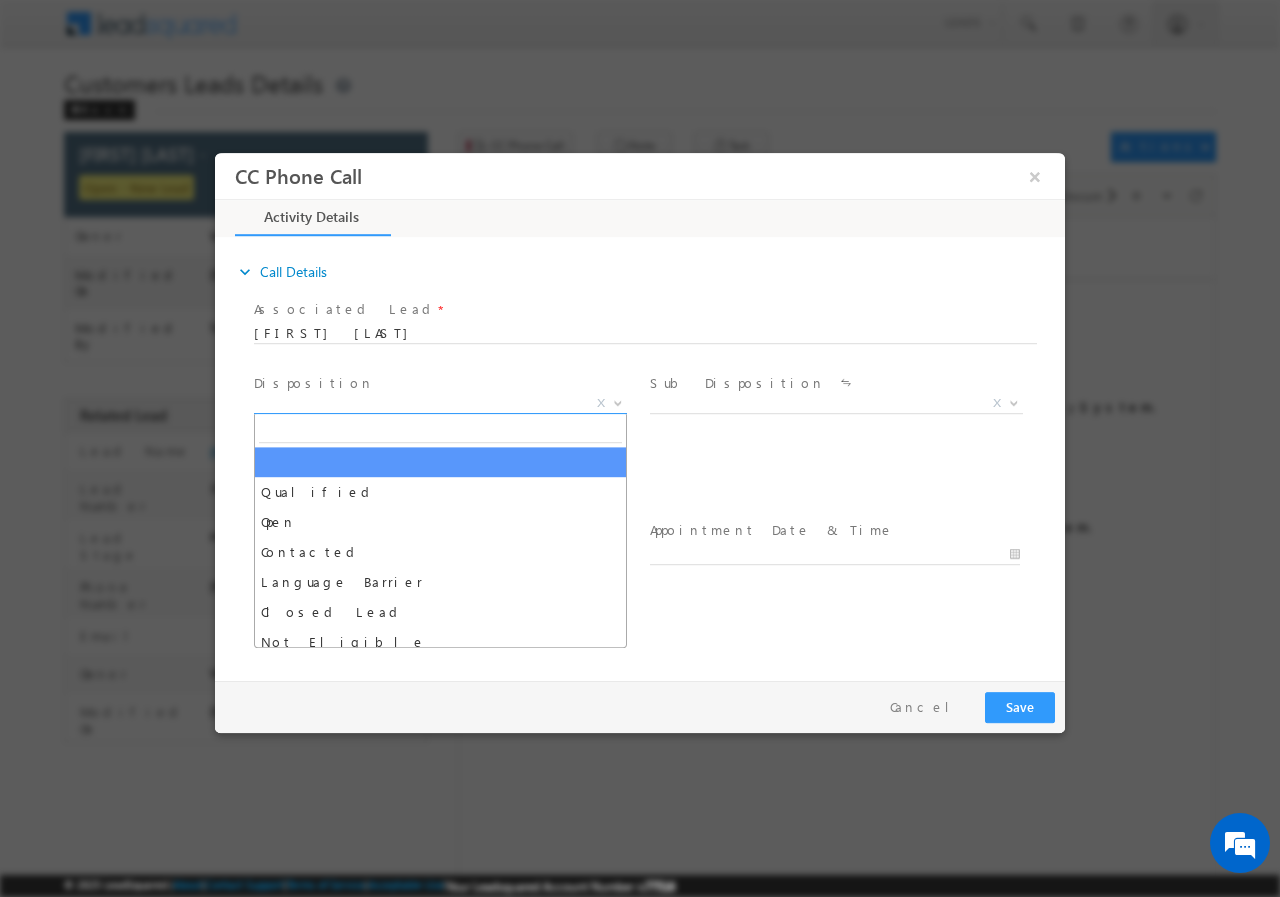 click at bounding box center [618, 401] 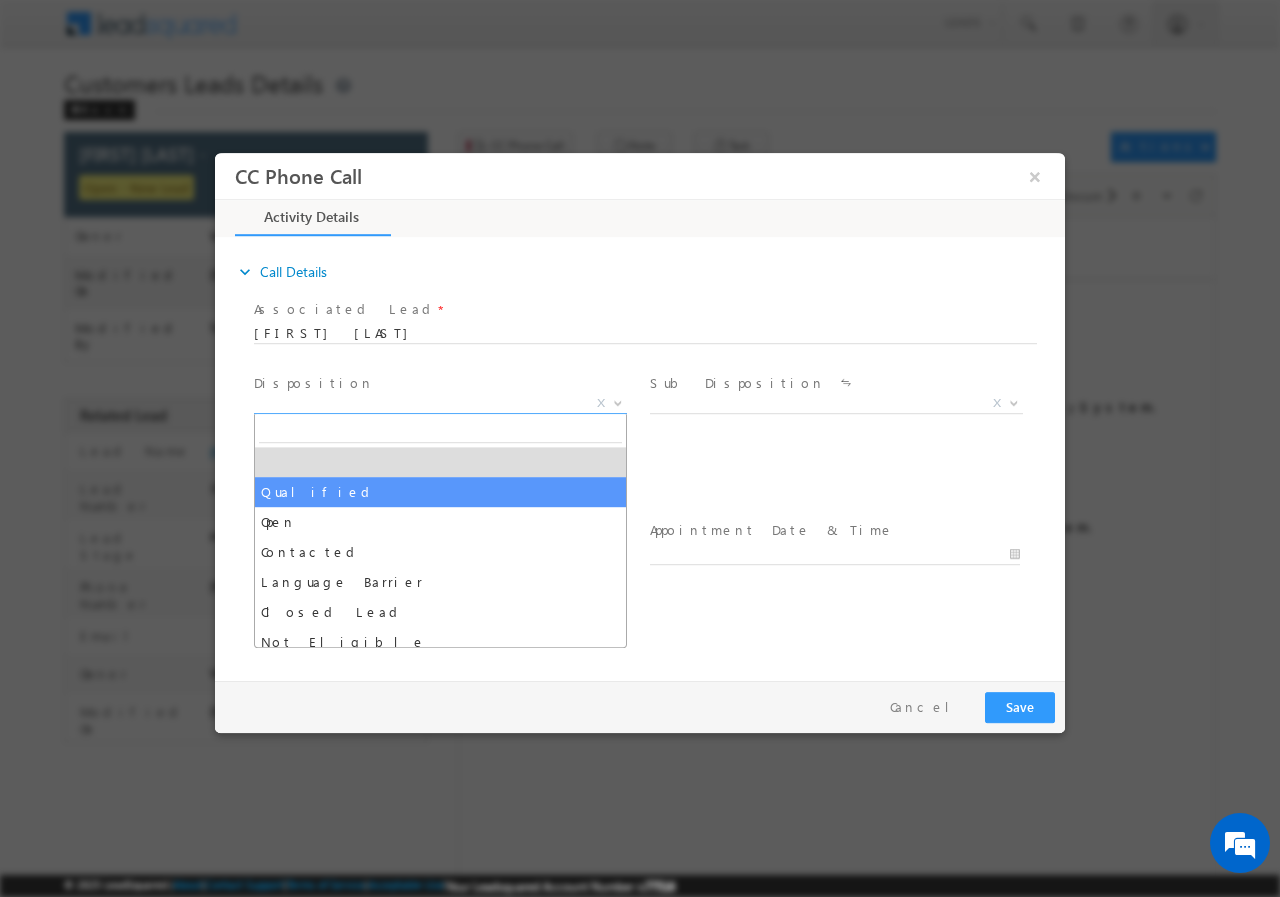 select on "Qualified" 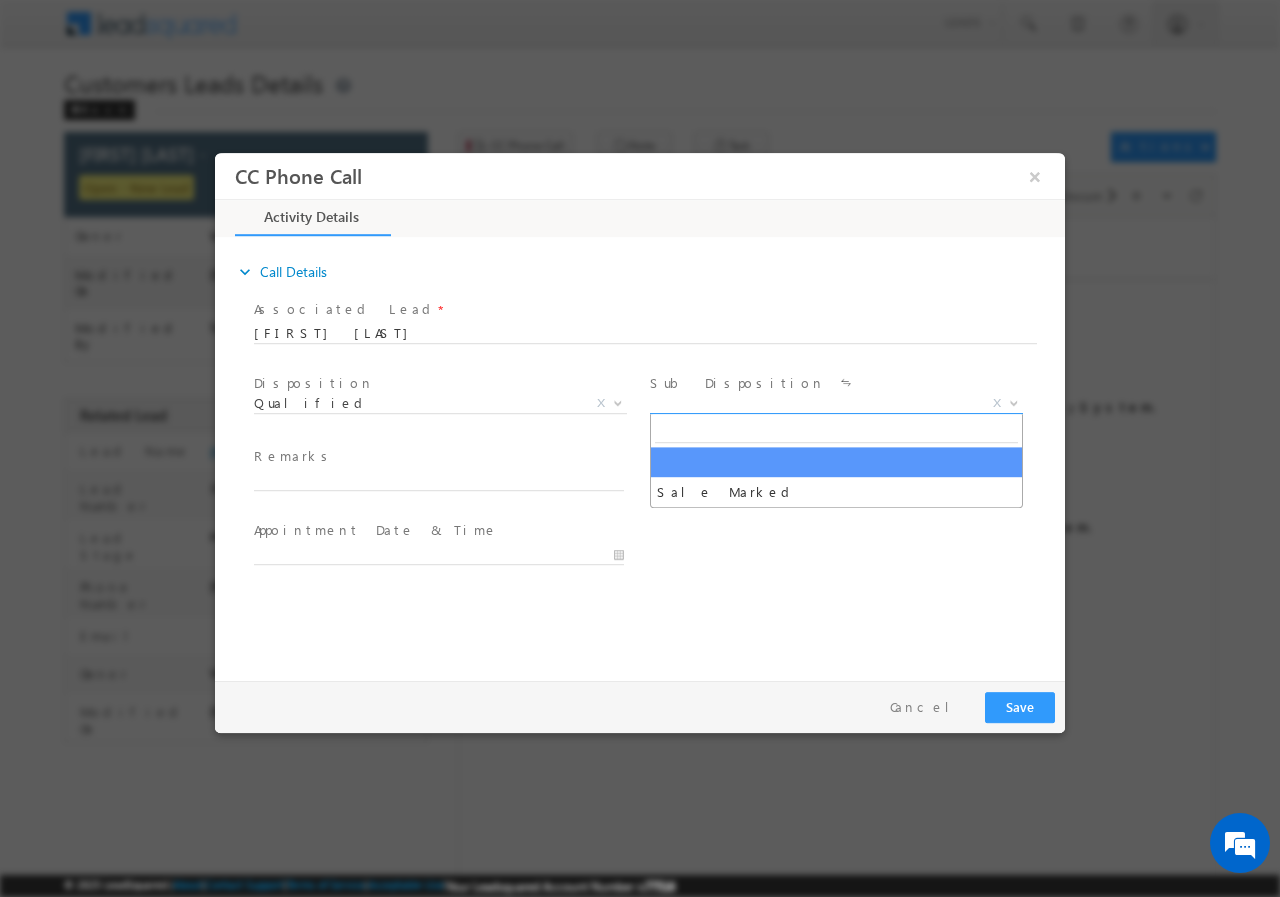 click at bounding box center [1012, 402] 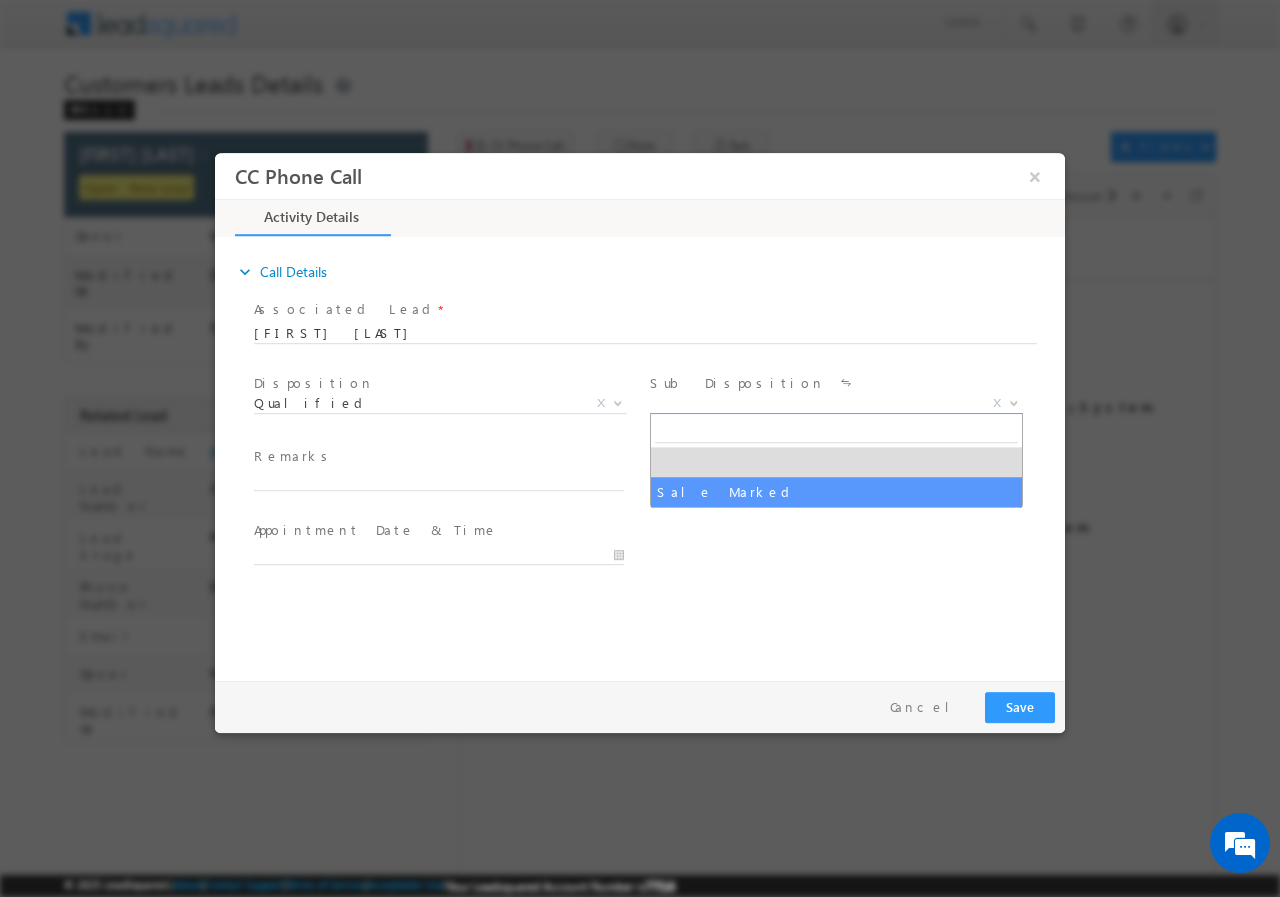 select on "Sale Marked" 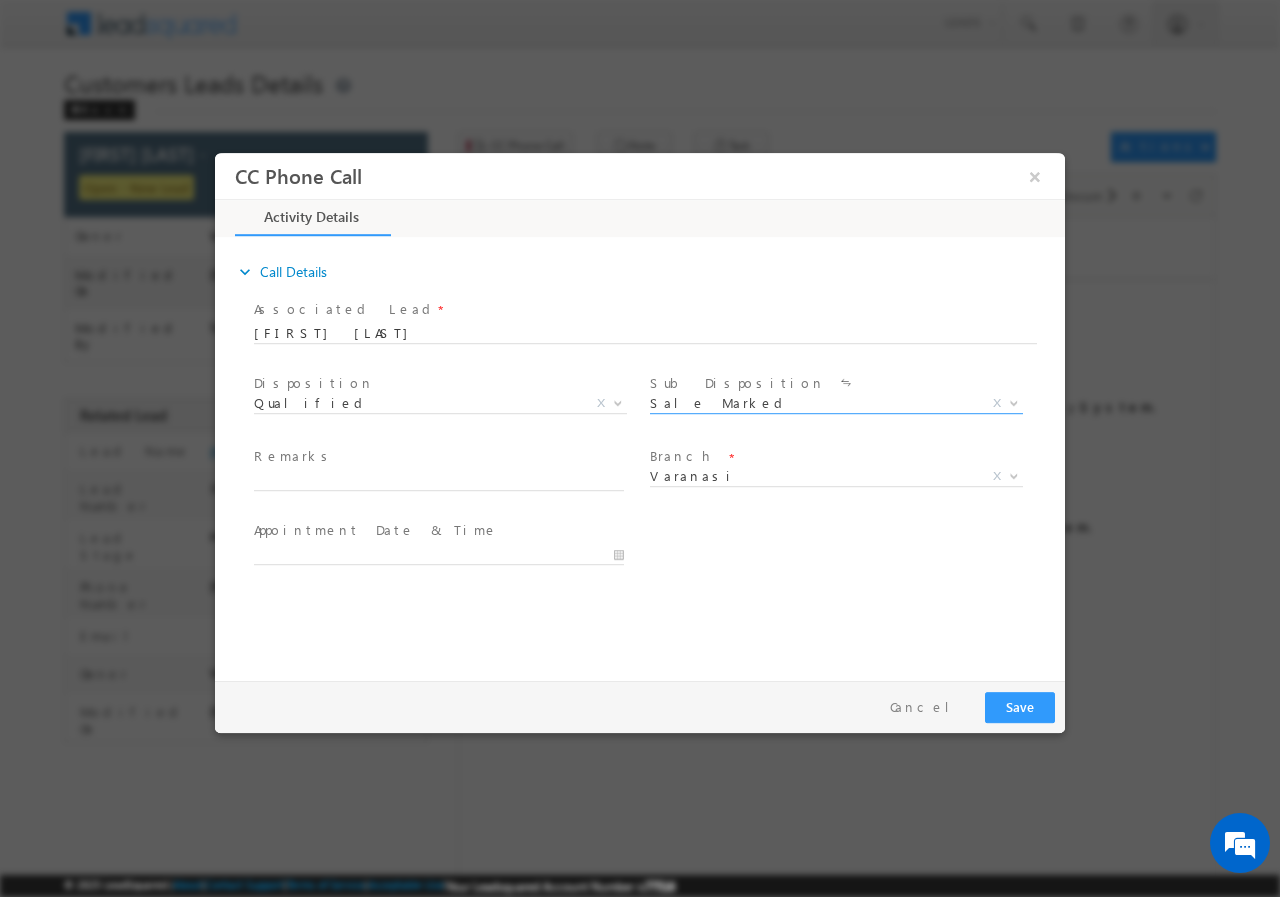 click at bounding box center [448, 553] 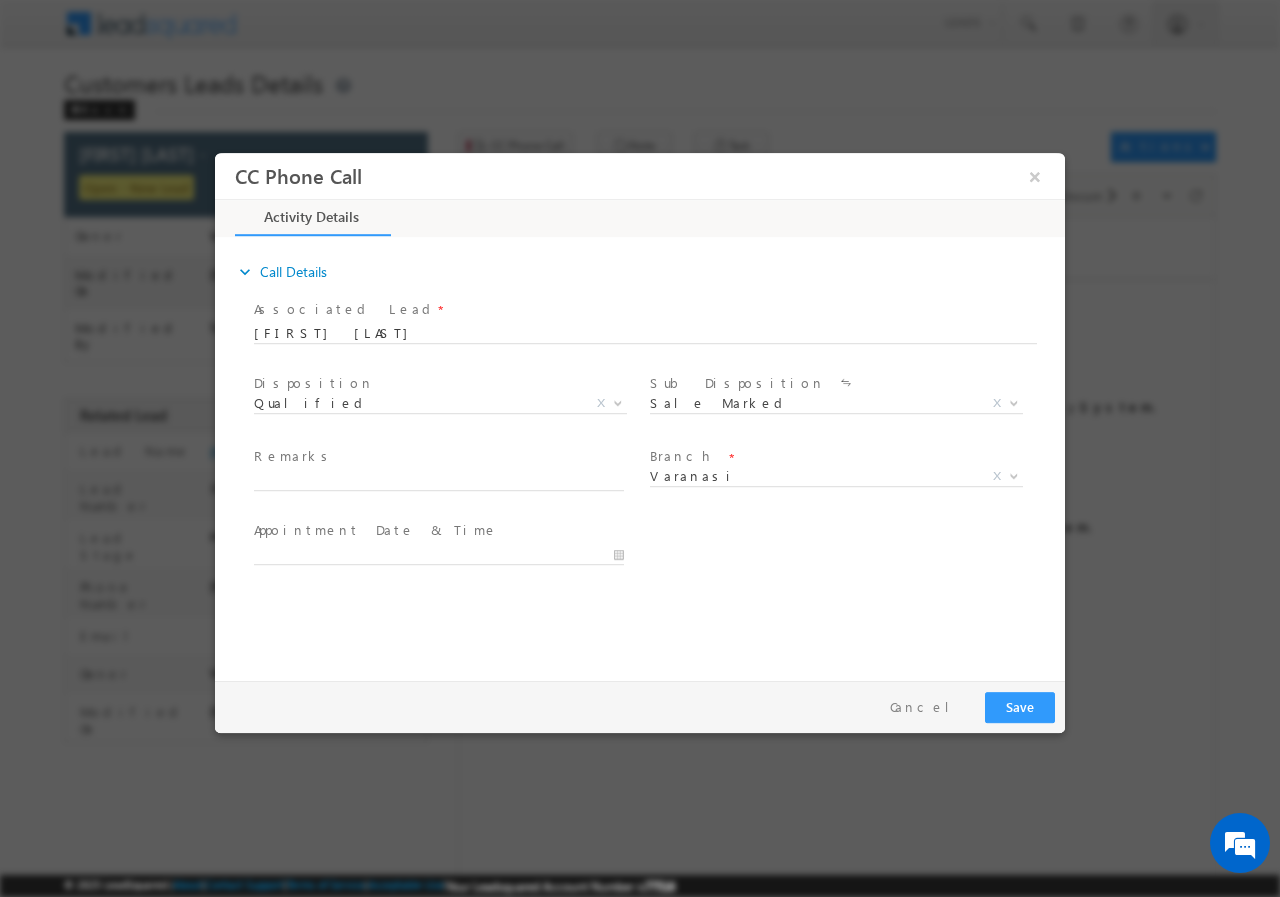 scroll, scrollTop: 0, scrollLeft: 0, axis: both 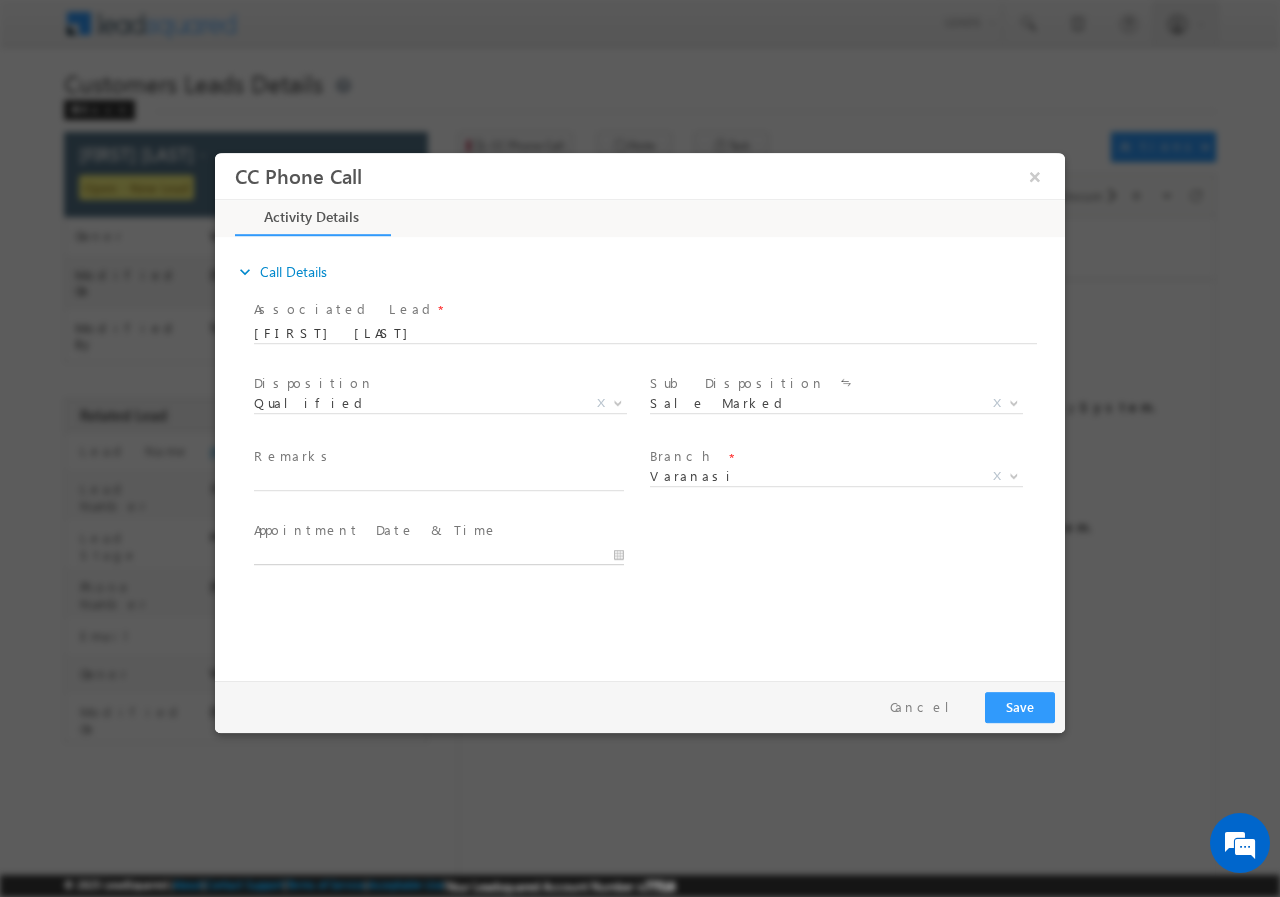 type on "07/15/2025 10:07 AM" 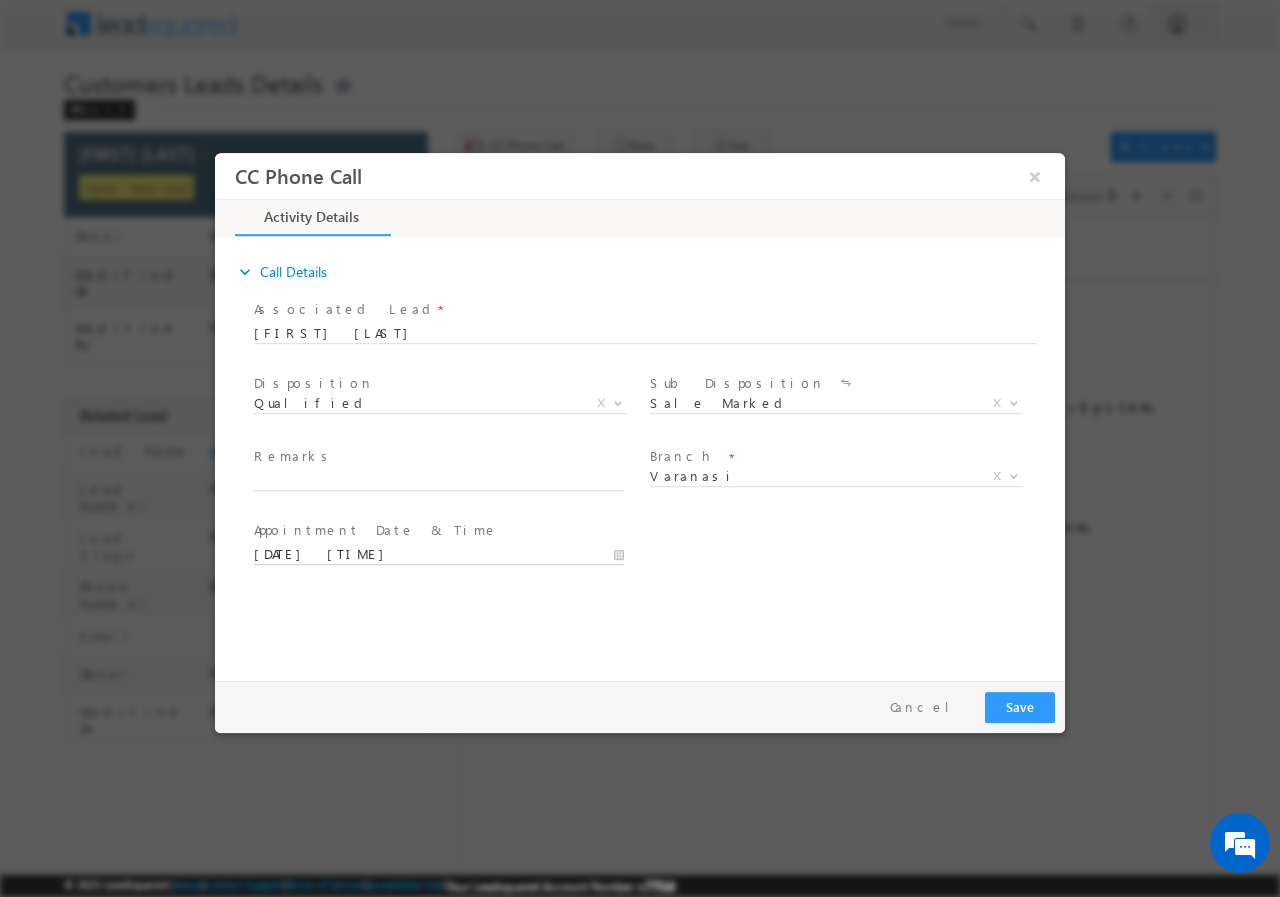 click on "07/15/2025 10:07 AM" at bounding box center (439, 554) 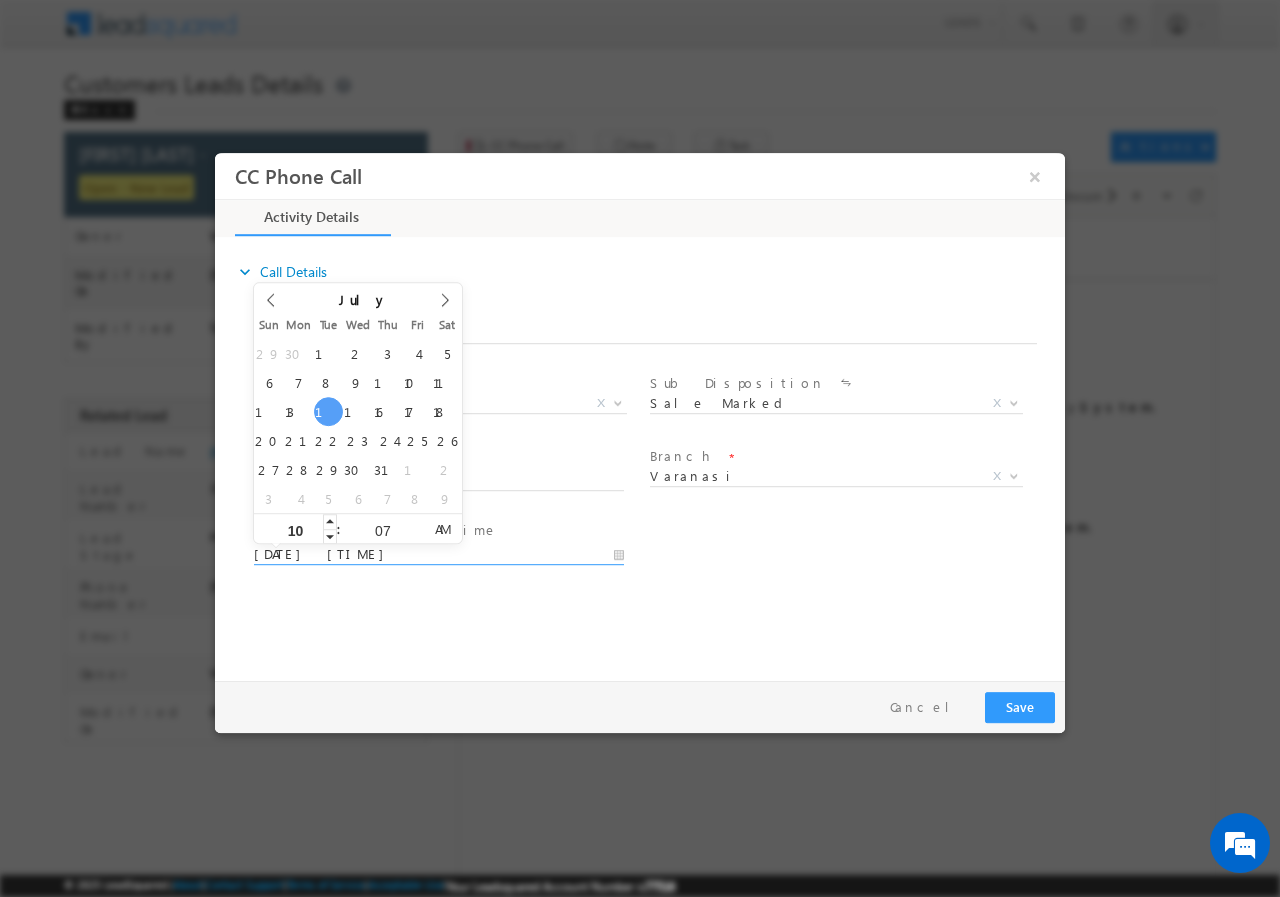 click on "10" at bounding box center (295, 528) 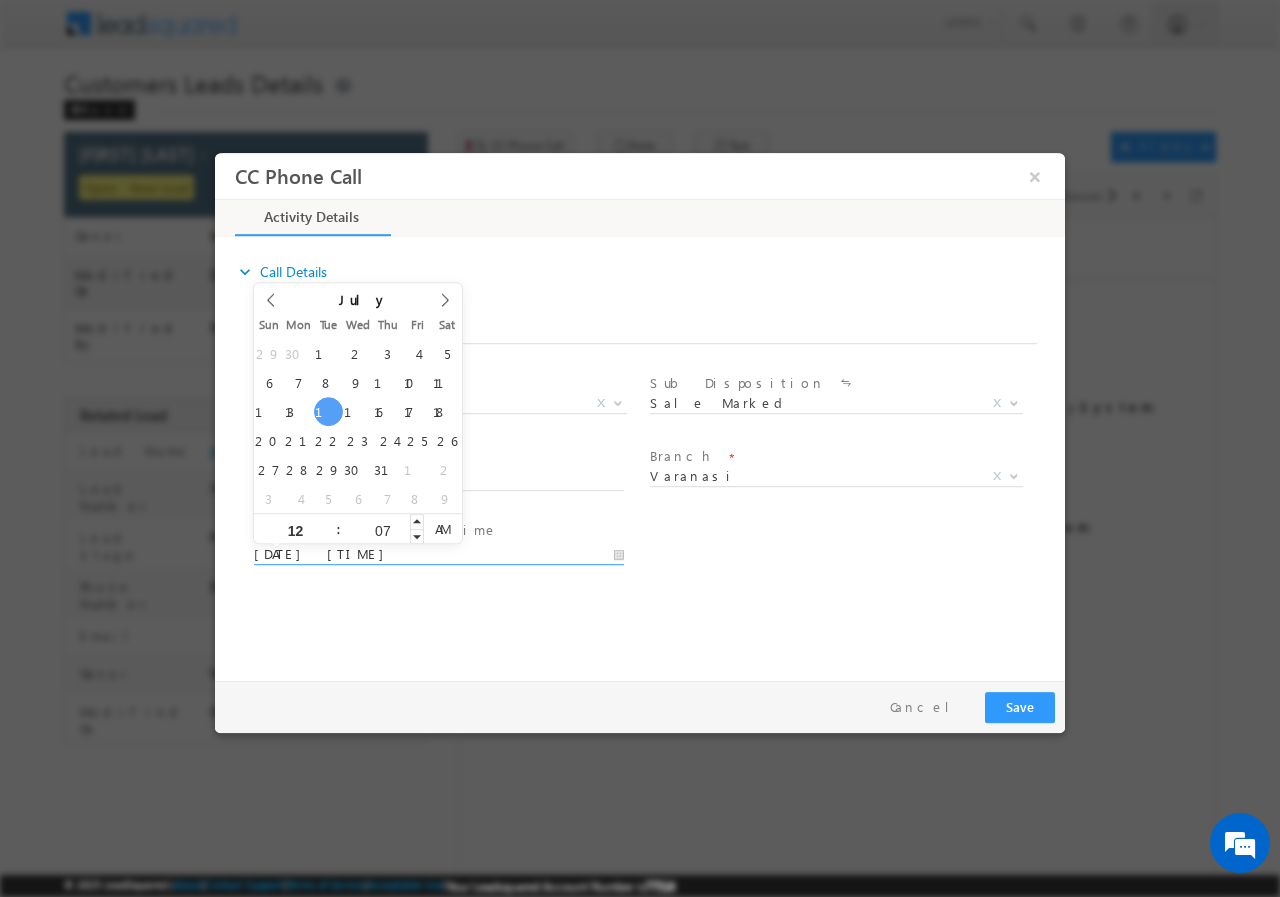 type on "12" 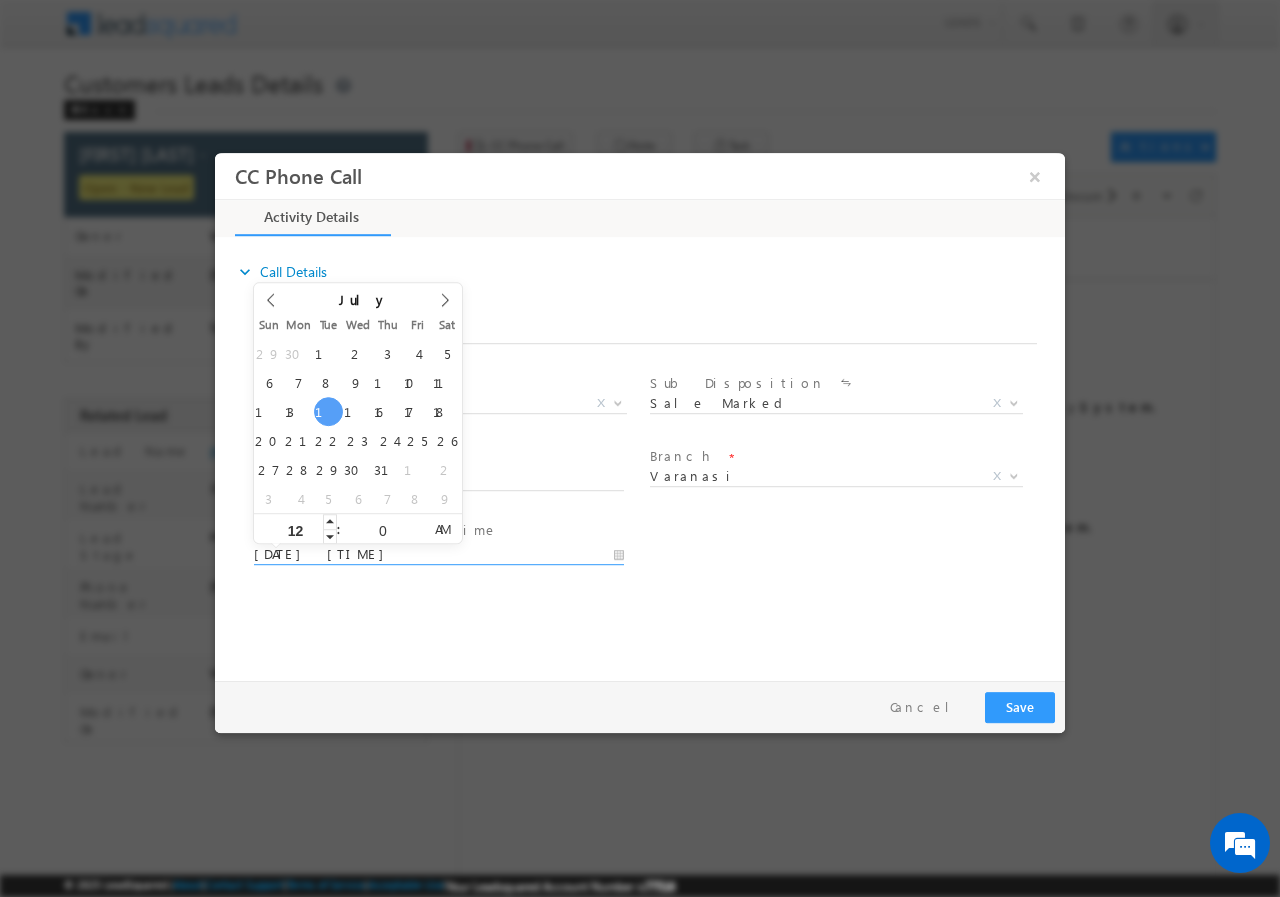 type on "00" 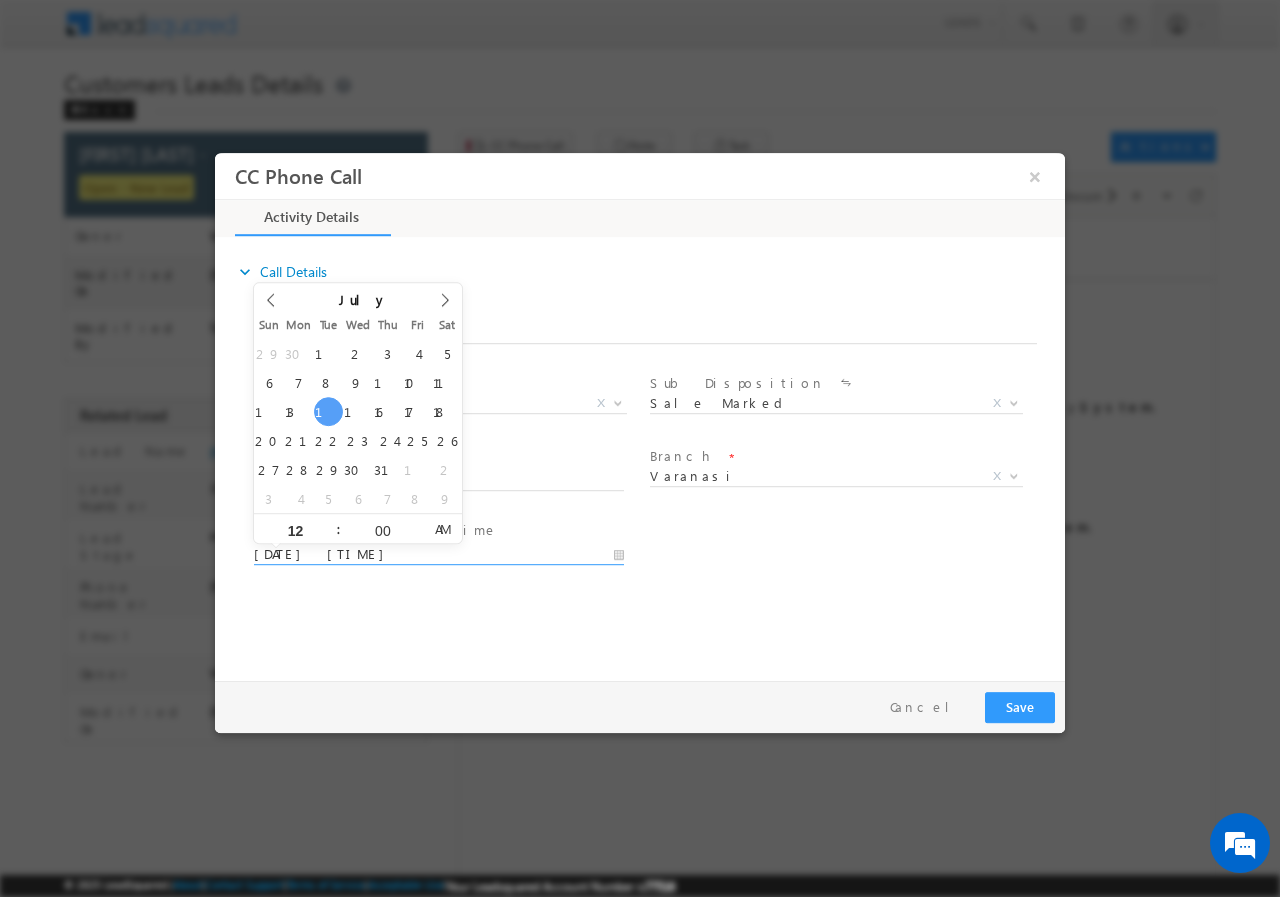 type on "07/15/2025 12:00 PM" 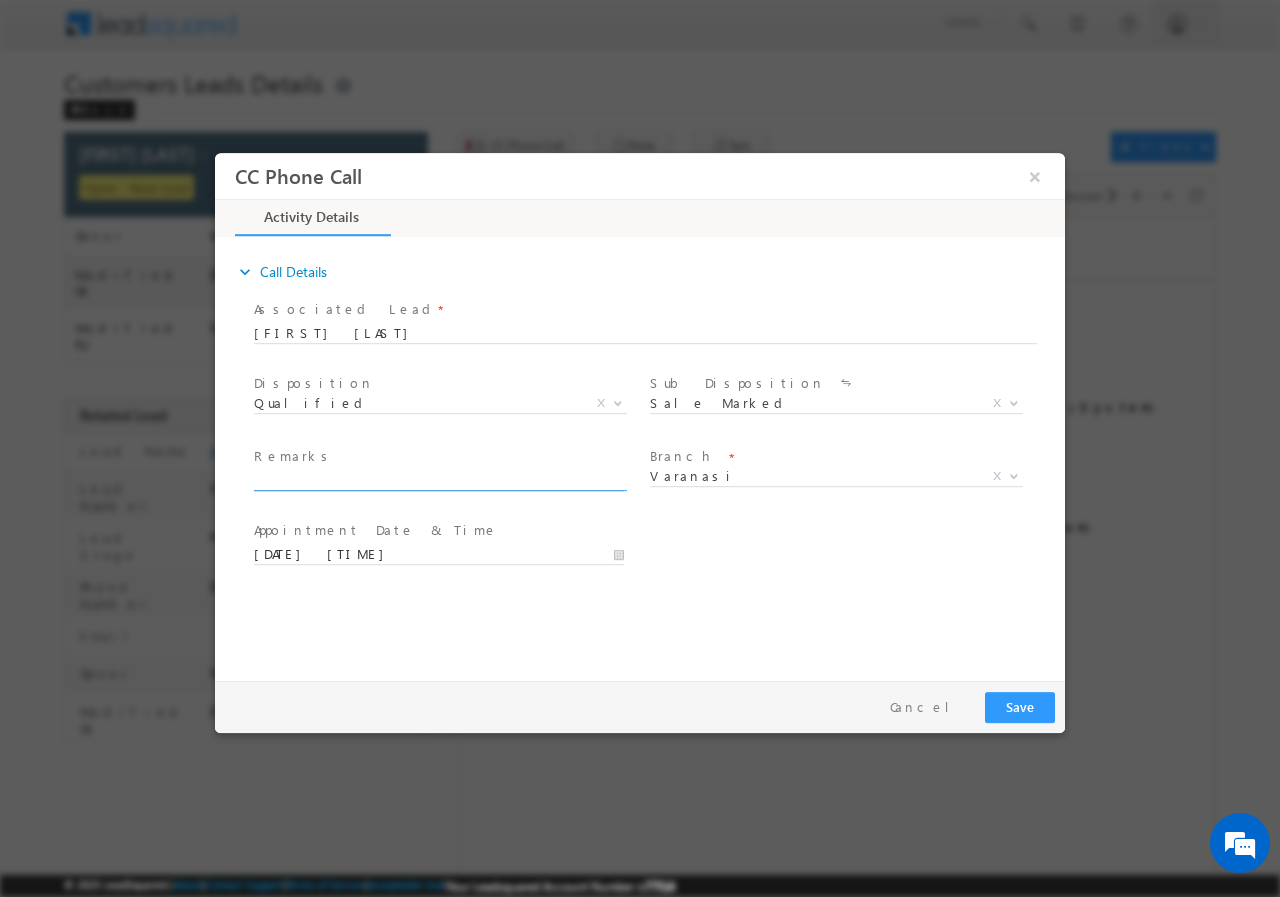 click at bounding box center (439, 480) 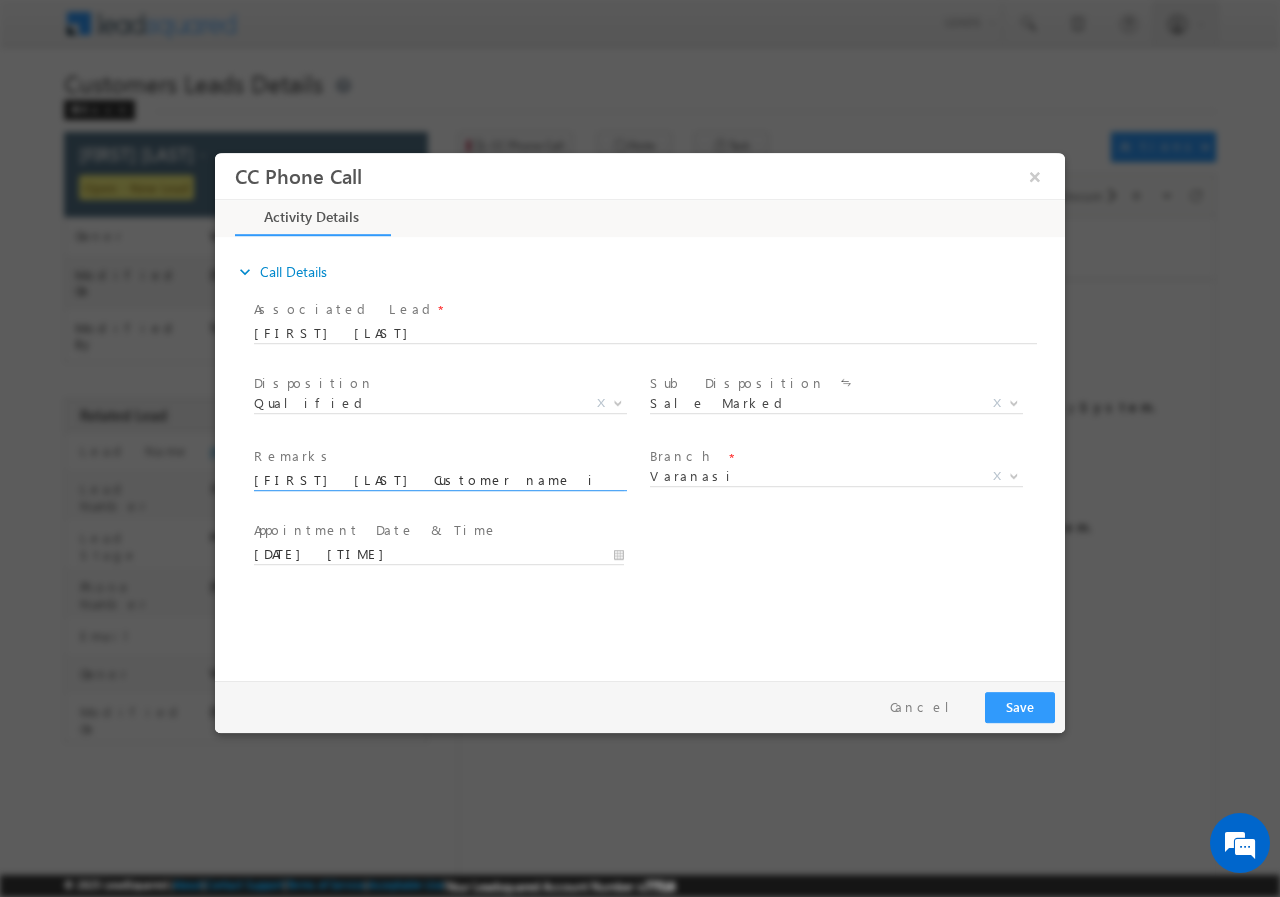 scroll, scrollTop: 0, scrollLeft: 843, axis: horizontal 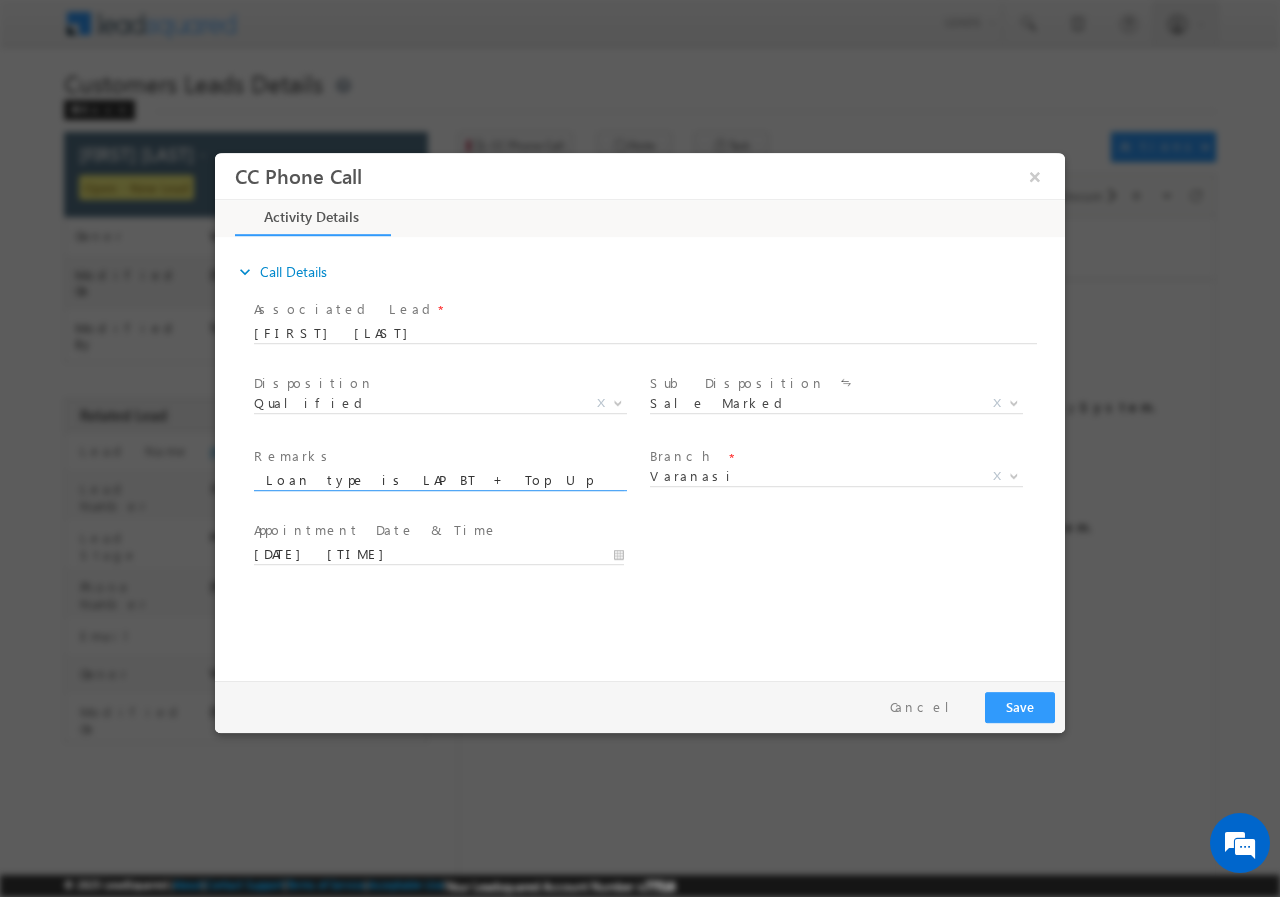 type on "15/07-Customer name is Baboolal Kumar Customer age is 28 yrs Loan type is LAP BT + Top Up Loan amount is 8 lakh No obligation Profession is Self Employed Monthly Income is 50k (cash ) Property Address" 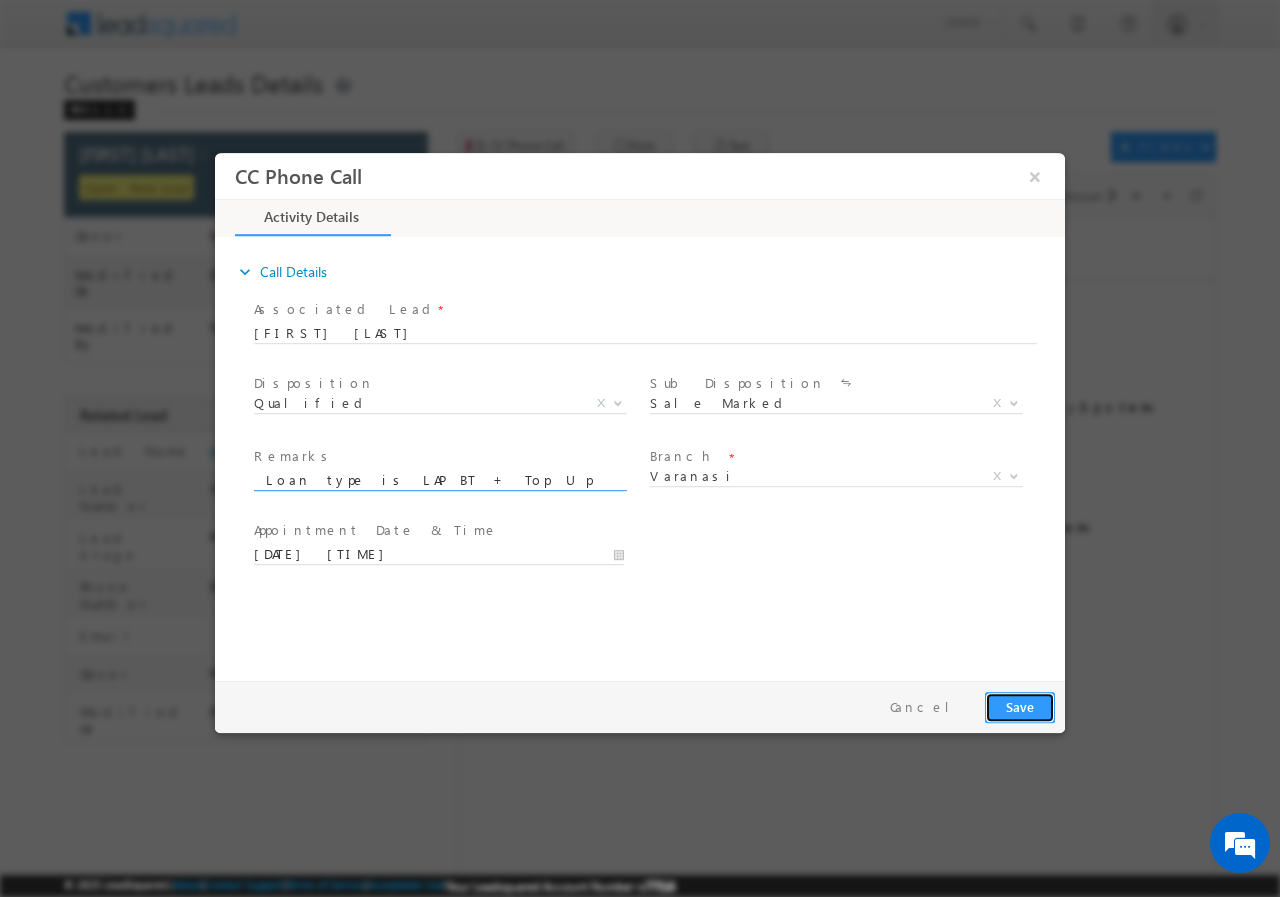 click on "Save" at bounding box center [1020, 706] 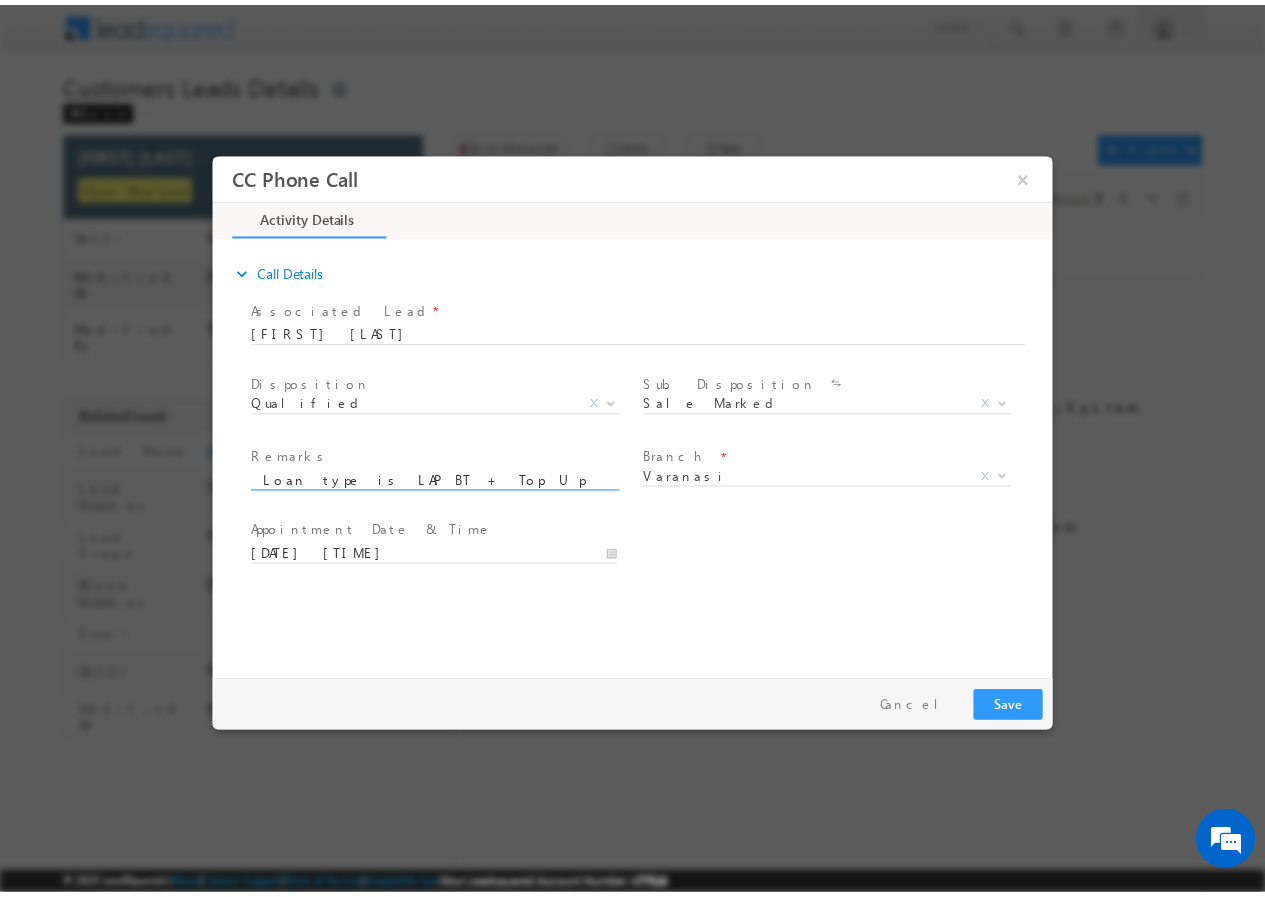 scroll, scrollTop: 0, scrollLeft: 0, axis: both 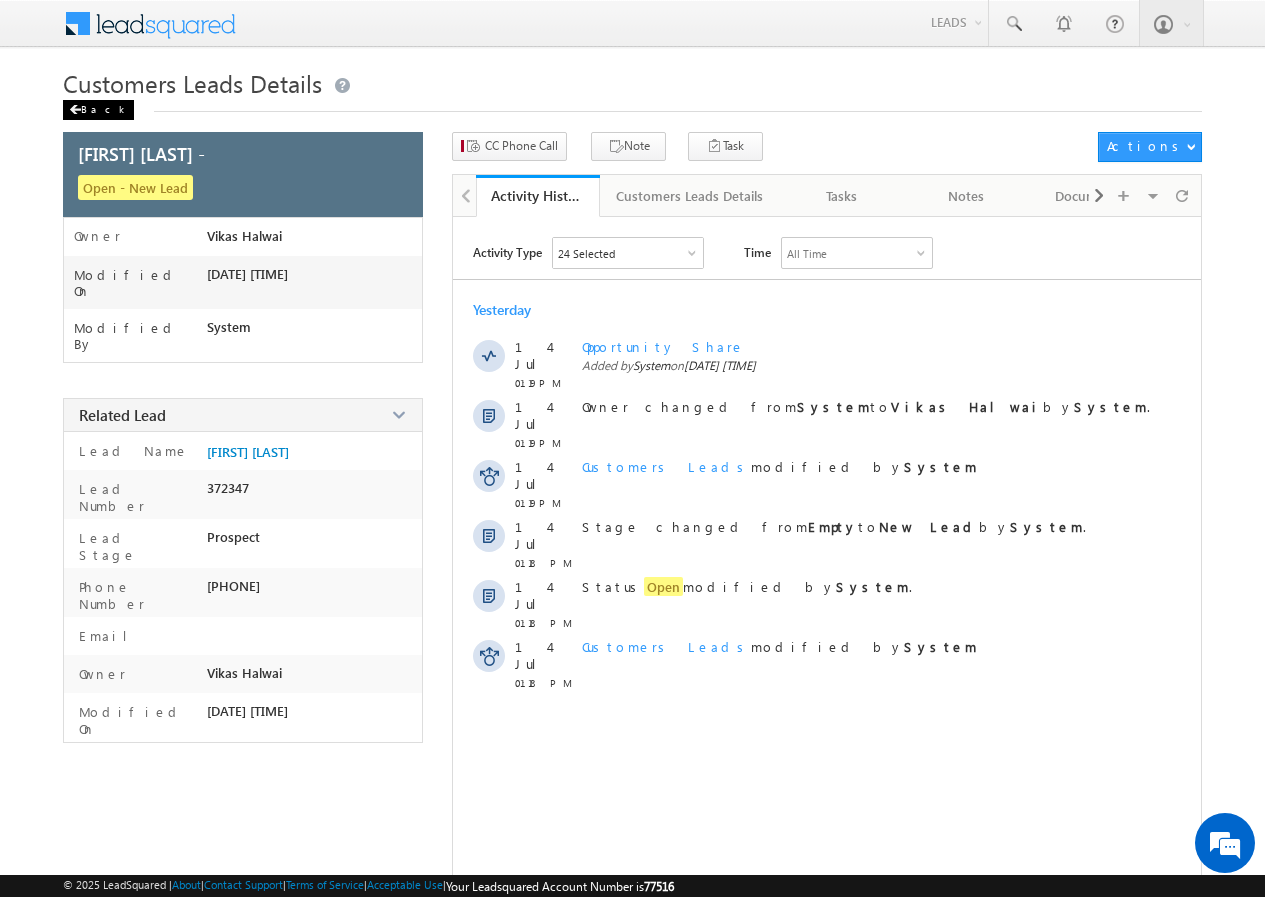 click on "Back" at bounding box center (98, 110) 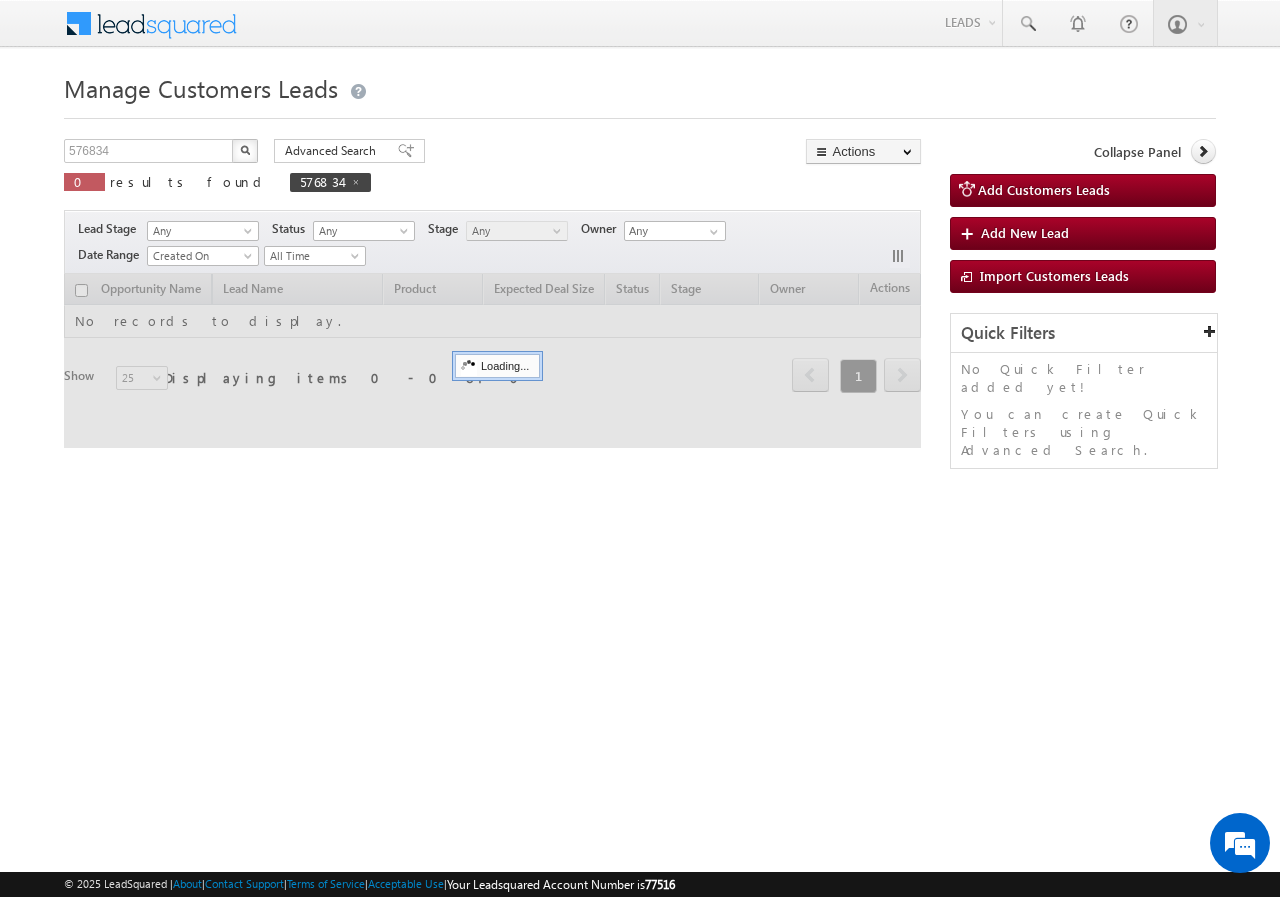scroll, scrollTop: 0, scrollLeft: 0, axis: both 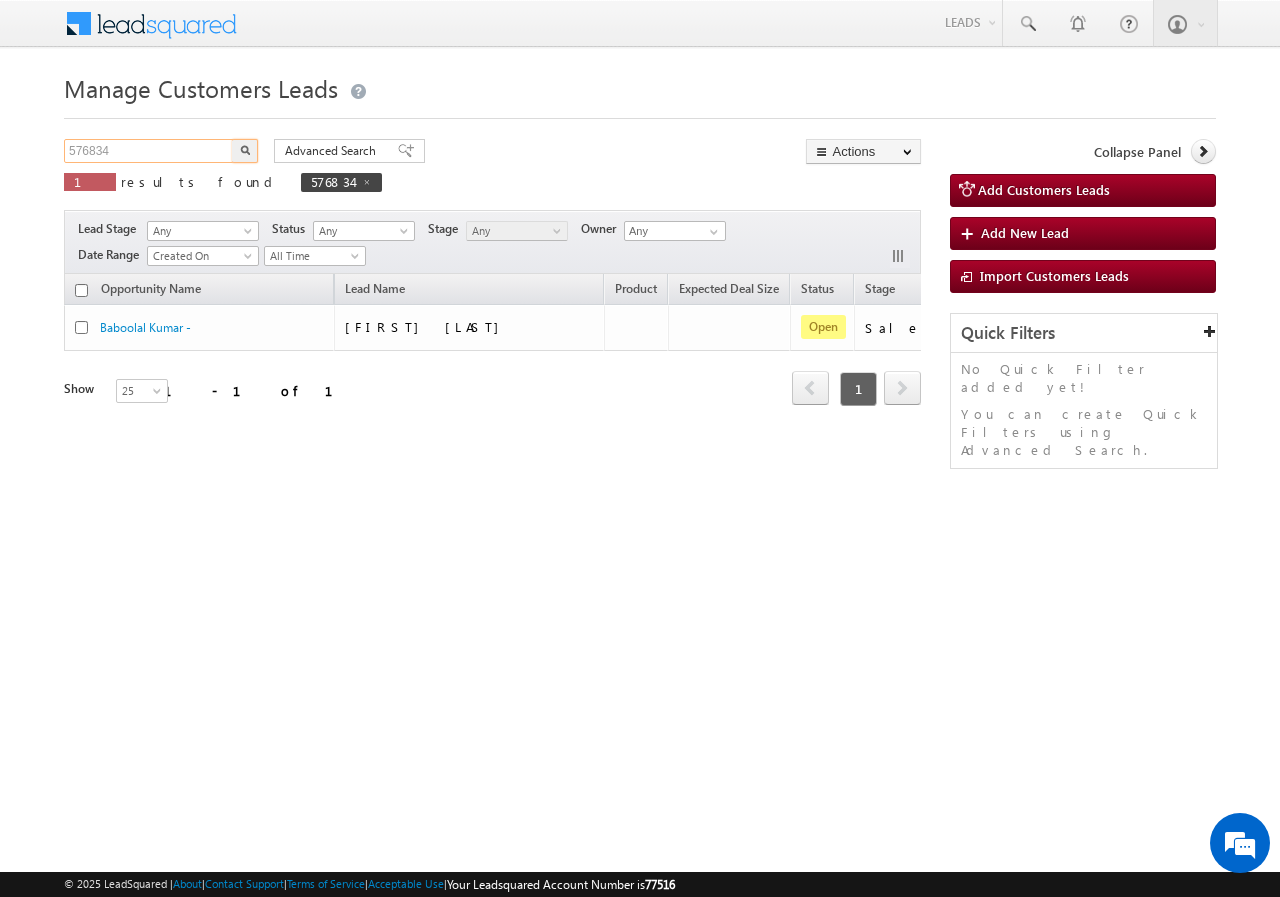 drag, startPoint x: 150, startPoint y: 151, endPoint x: 0, endPoint y: 132, distance: 151.19855 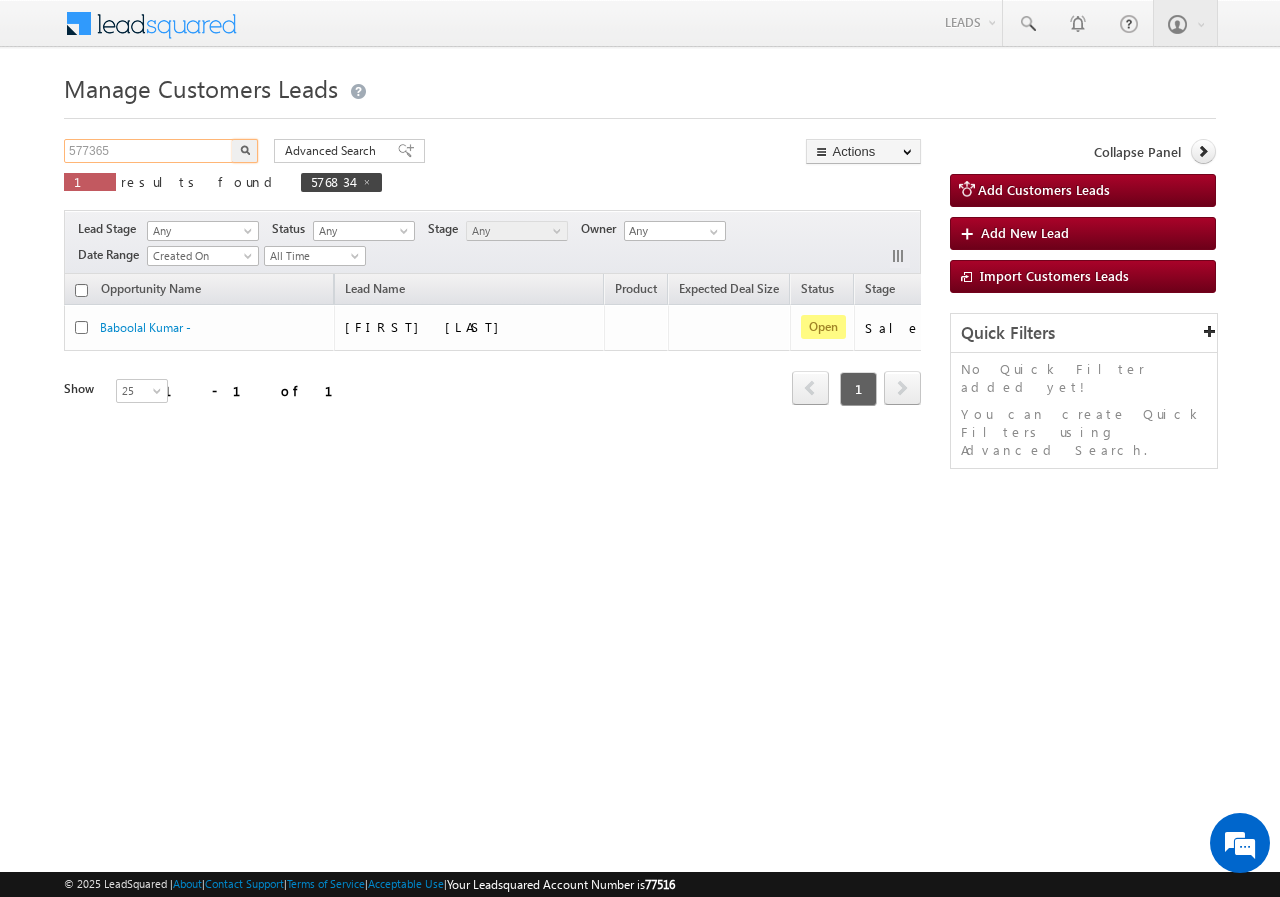 type on "577365" 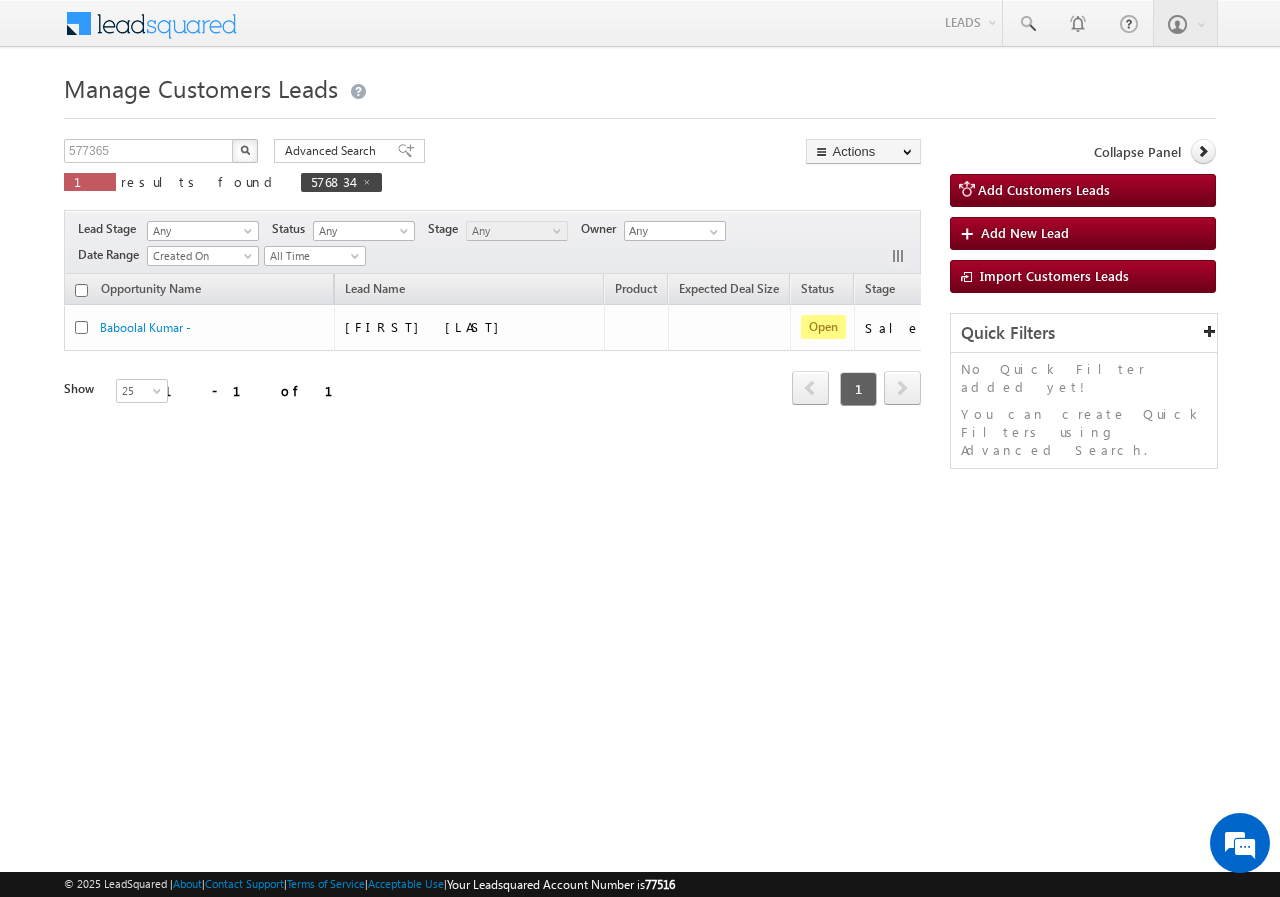 click at bounding box center [245, 150] 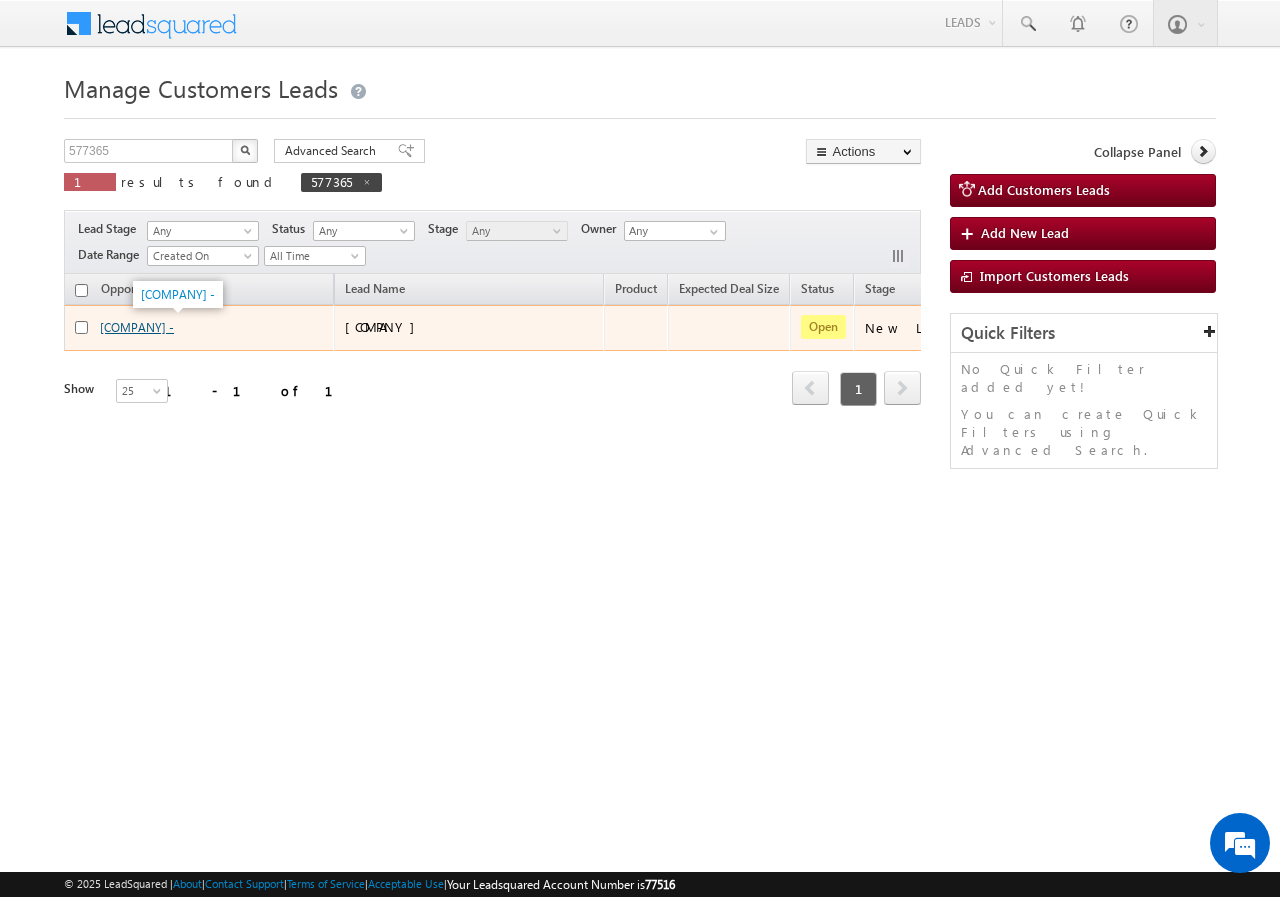 click on "Suhail Digital Service  -" at bounding box center (137, 327) 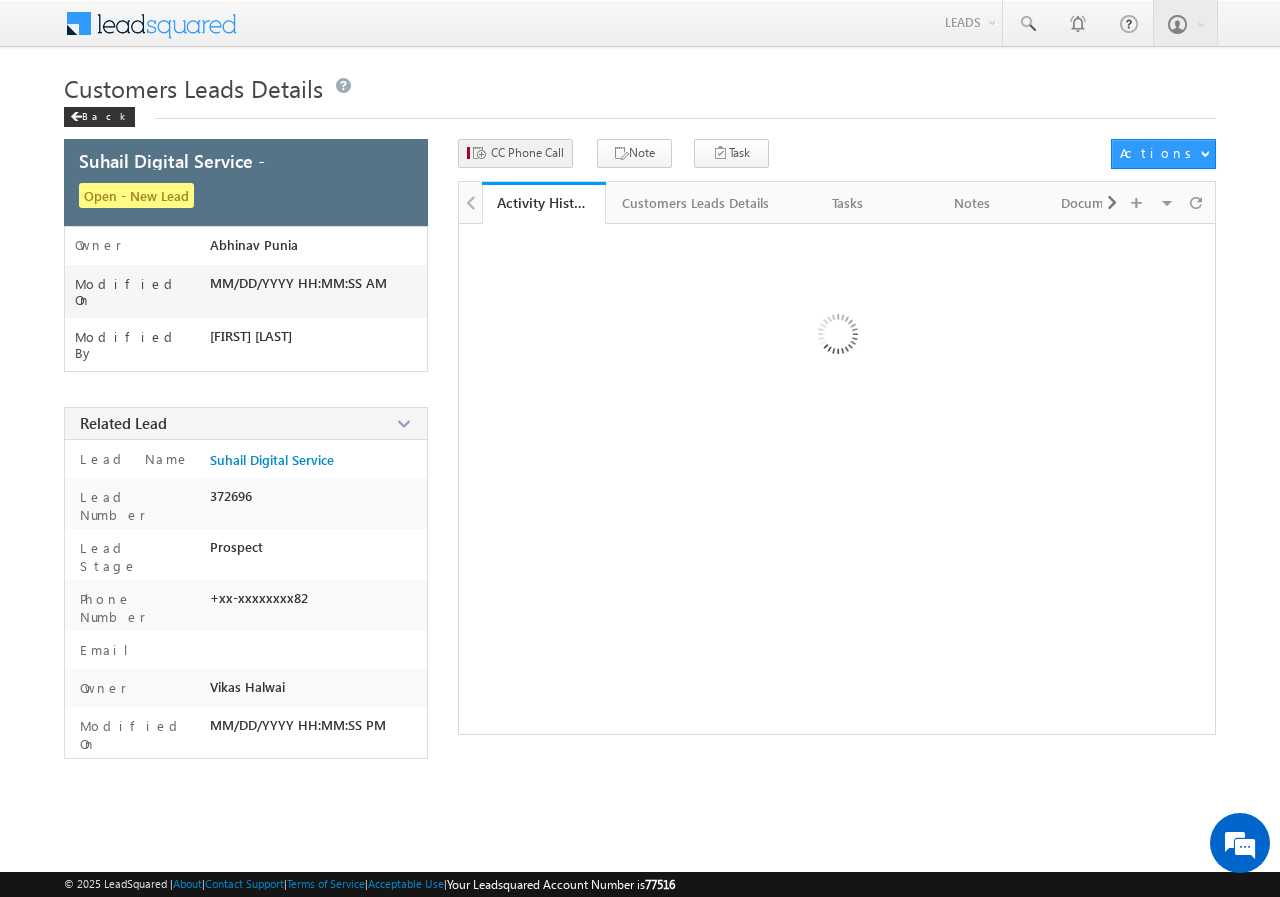 scroll, scrollTop: 0, scrollLeft: 0, axis: both 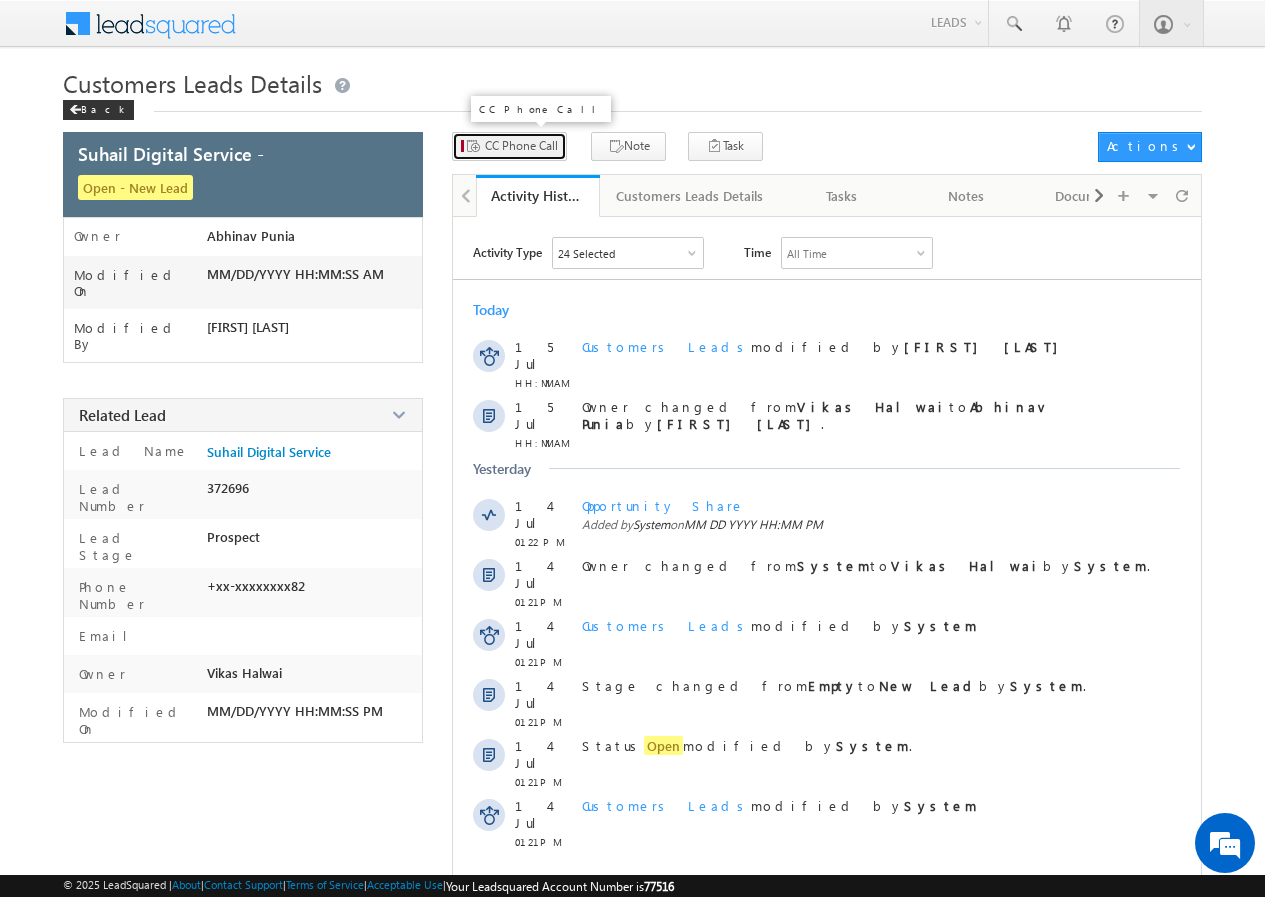 click on "CC Phone Call" at bounding box center (509, 146) 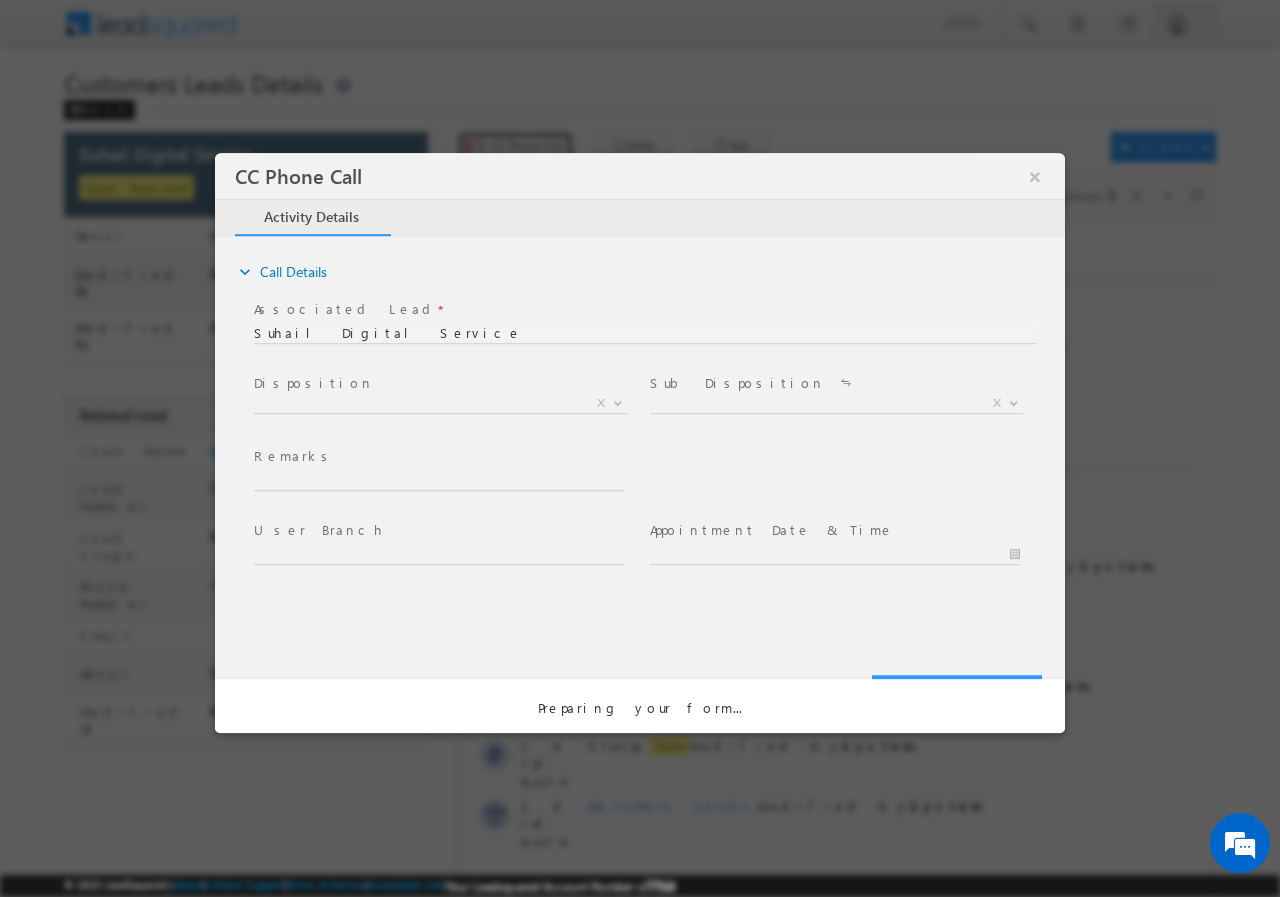 scroll, scrollTop: 0, scrollLeft: 0, axis: both 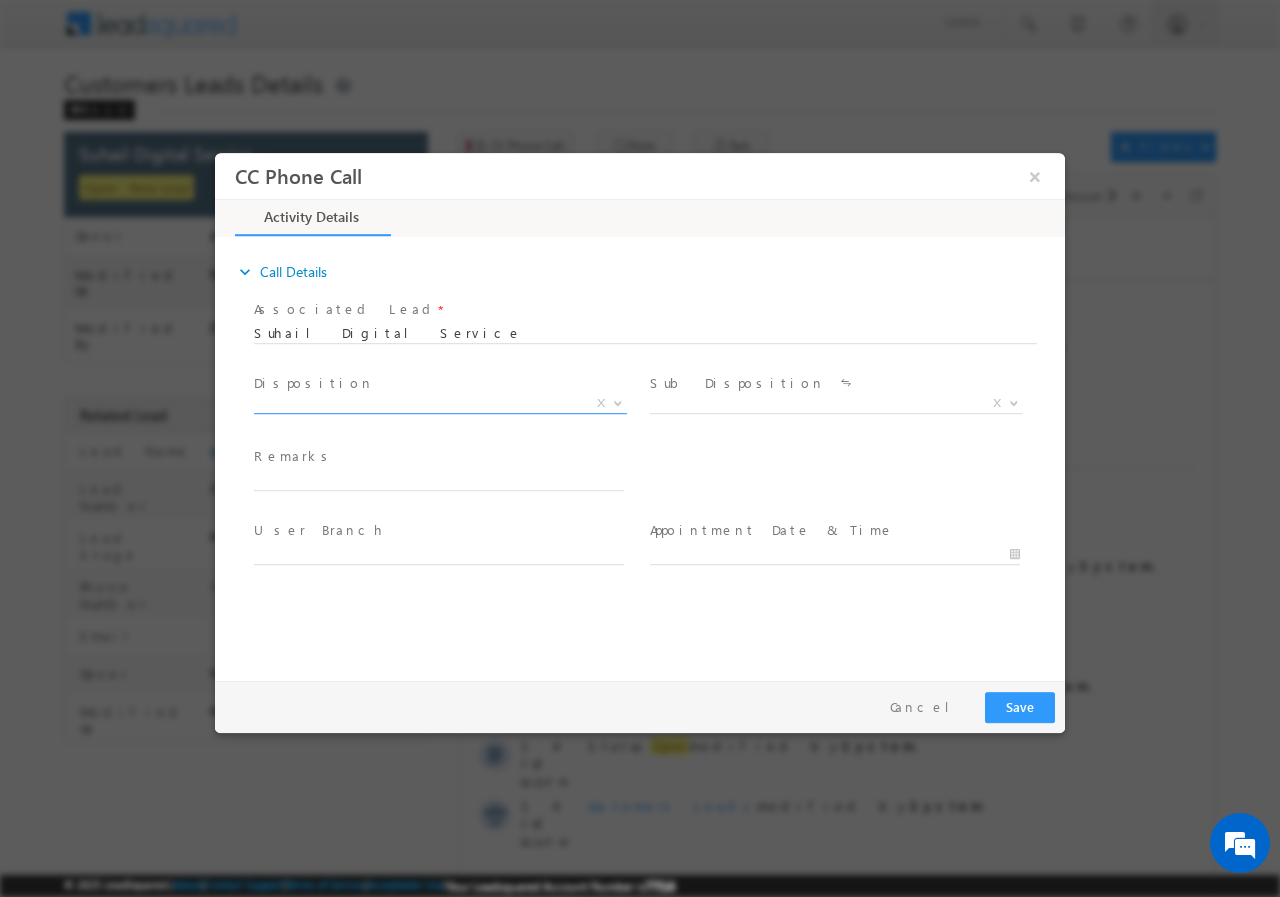 click at bounding box center [618, 401] 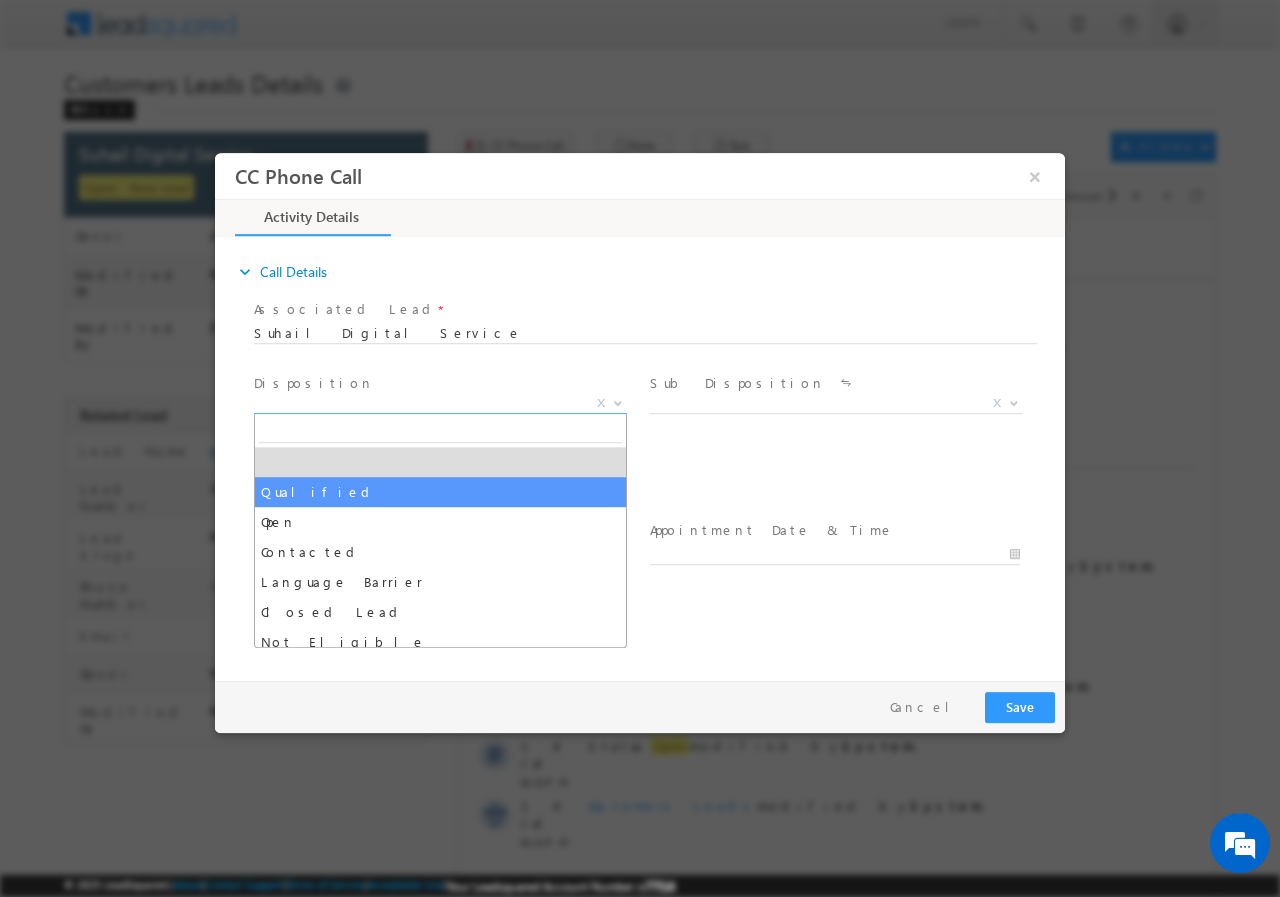 drag, startPoint x: 335, startPoint y: 500, endPoint x: 481, endPoint y: 478, distance: 147.64822 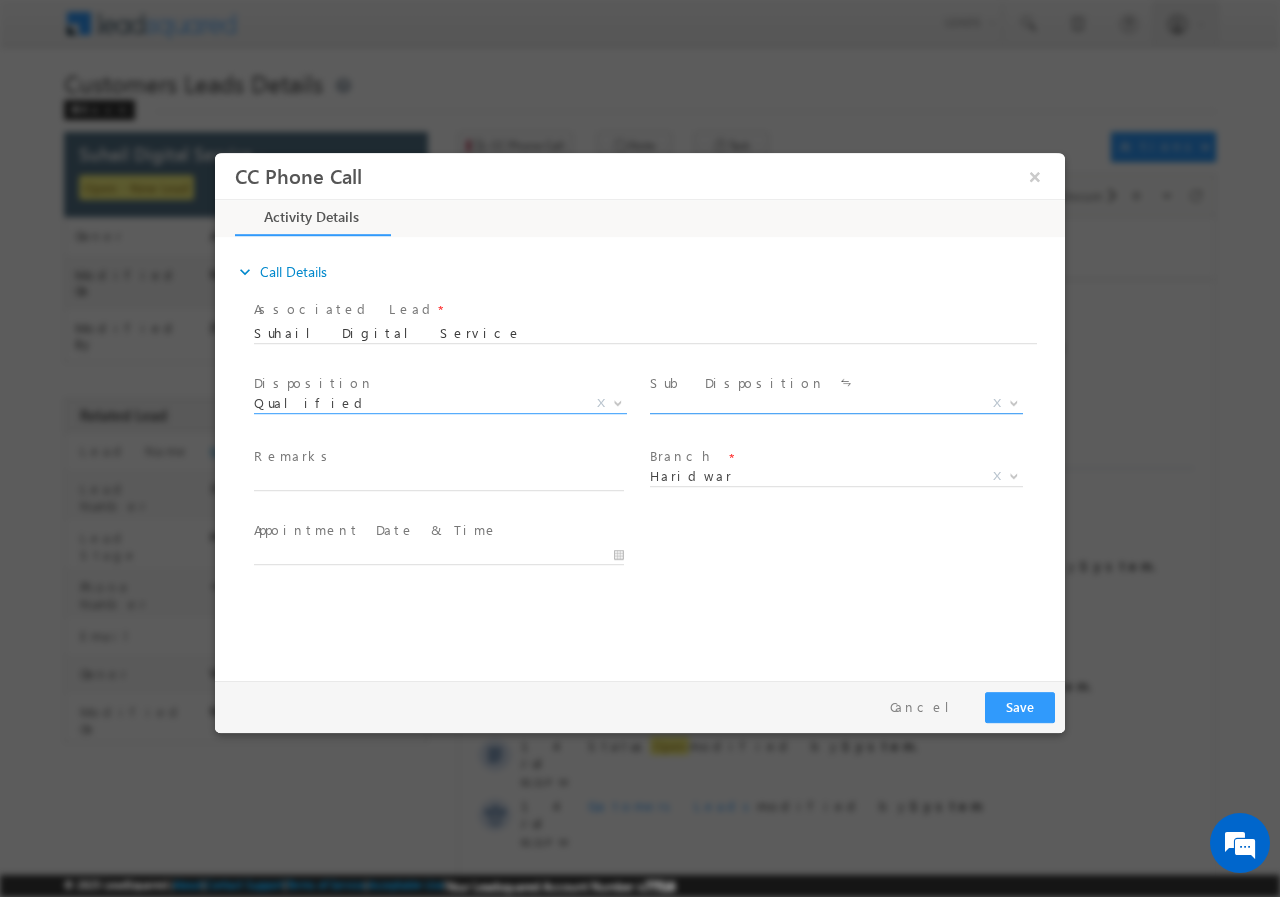 click at bounding box center [1012, 402] 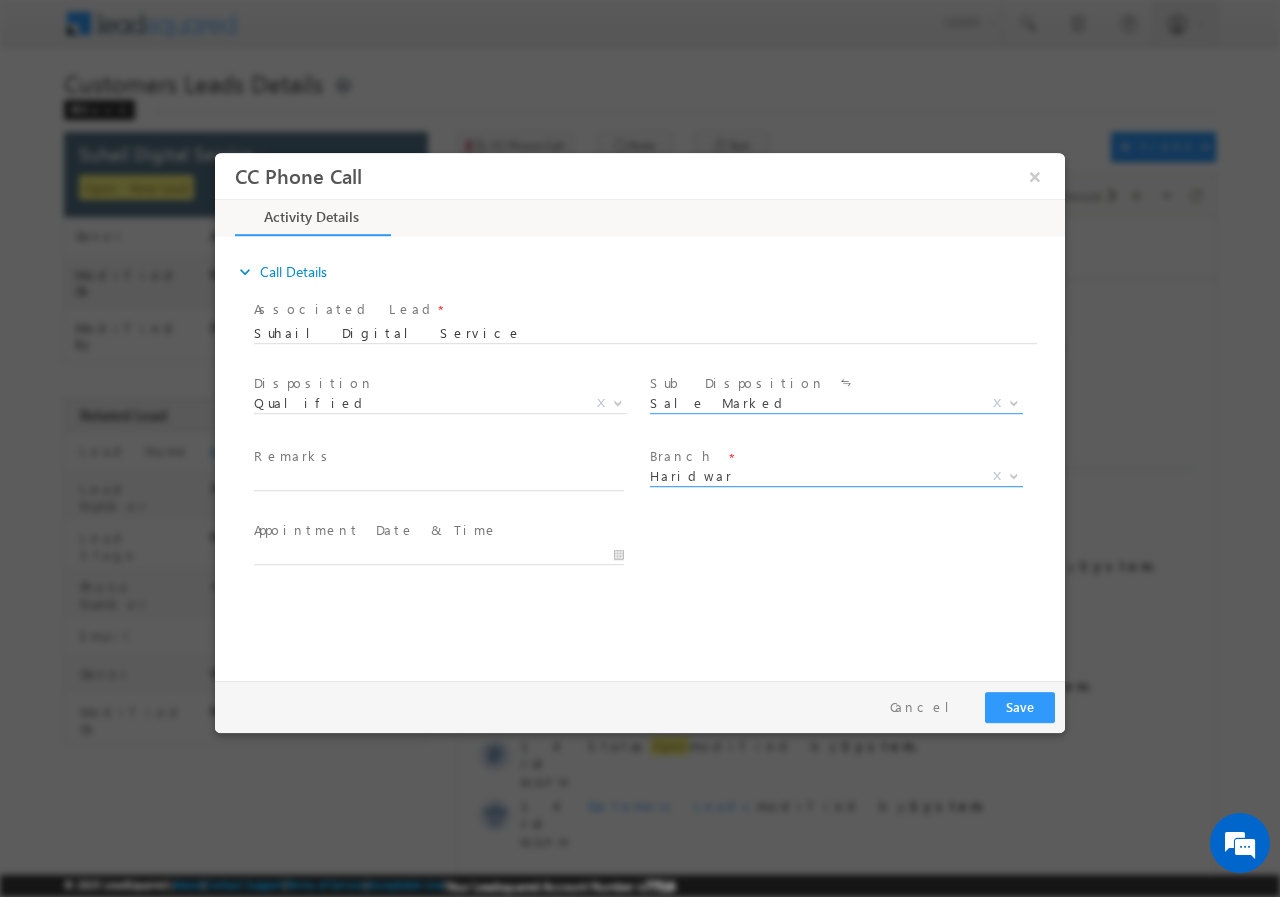 select on "Sale Marked" 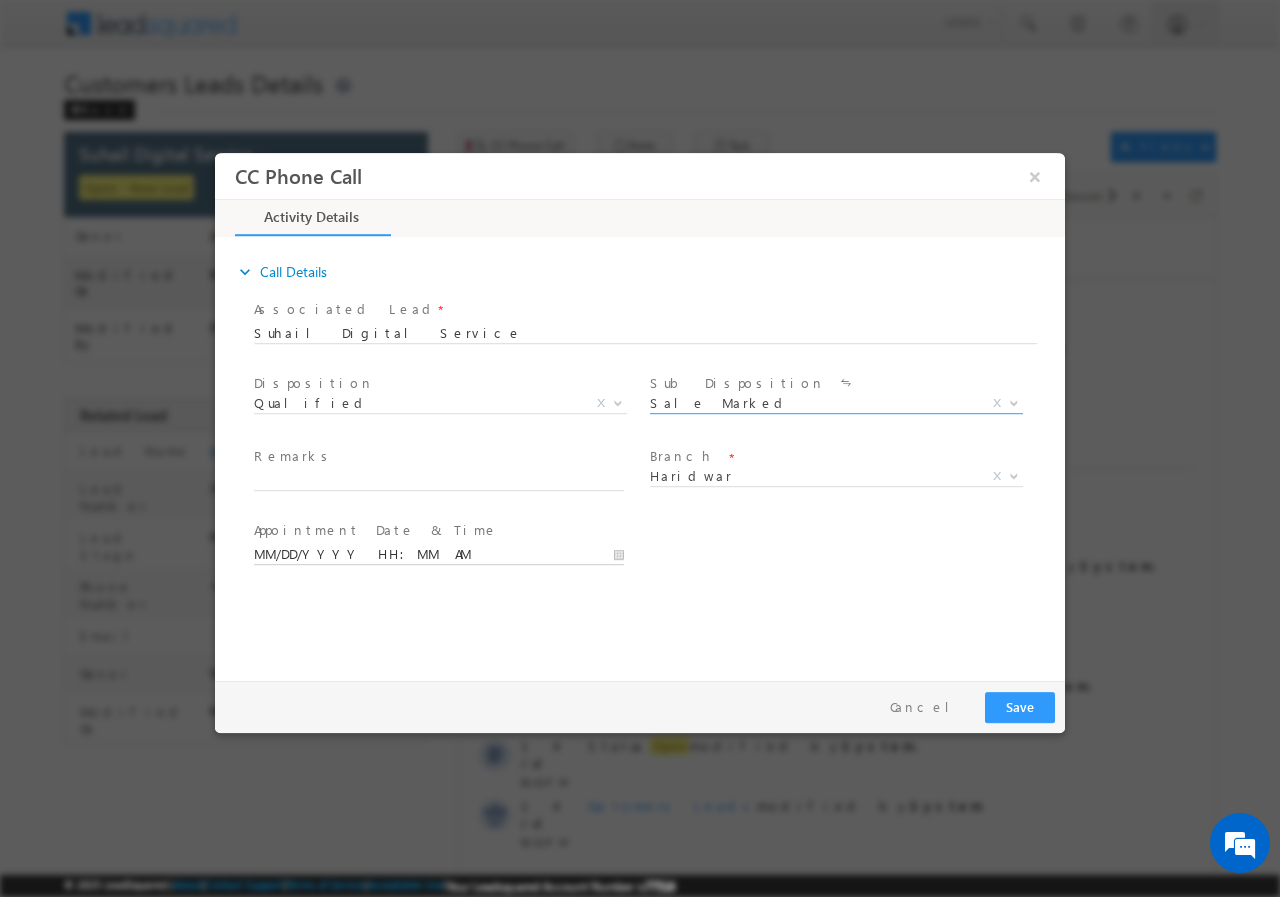 click on "MM/DD/YYYY HH:MM AM" at bounding box center (439, 554) 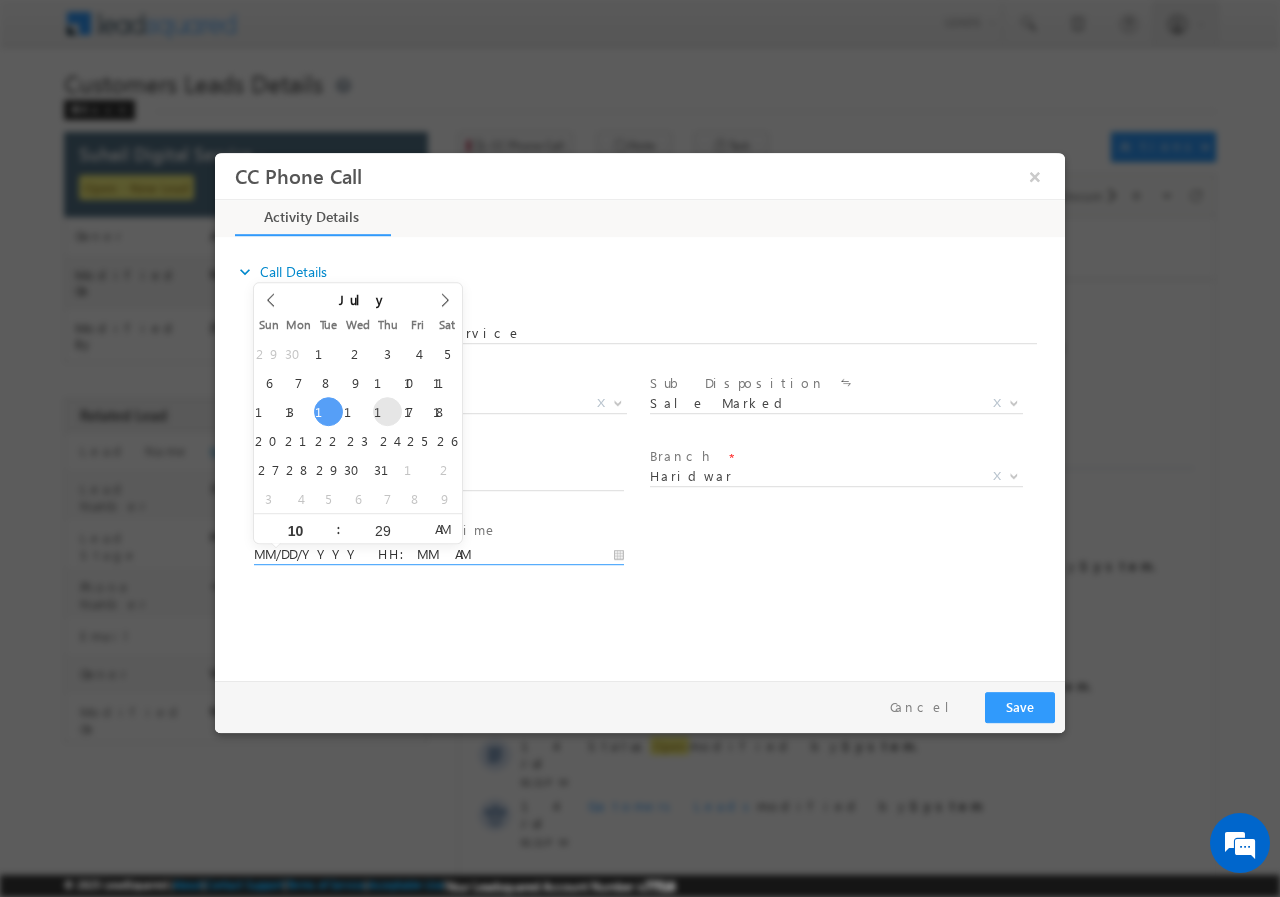 type on "07/17/2025 10:29 AM" 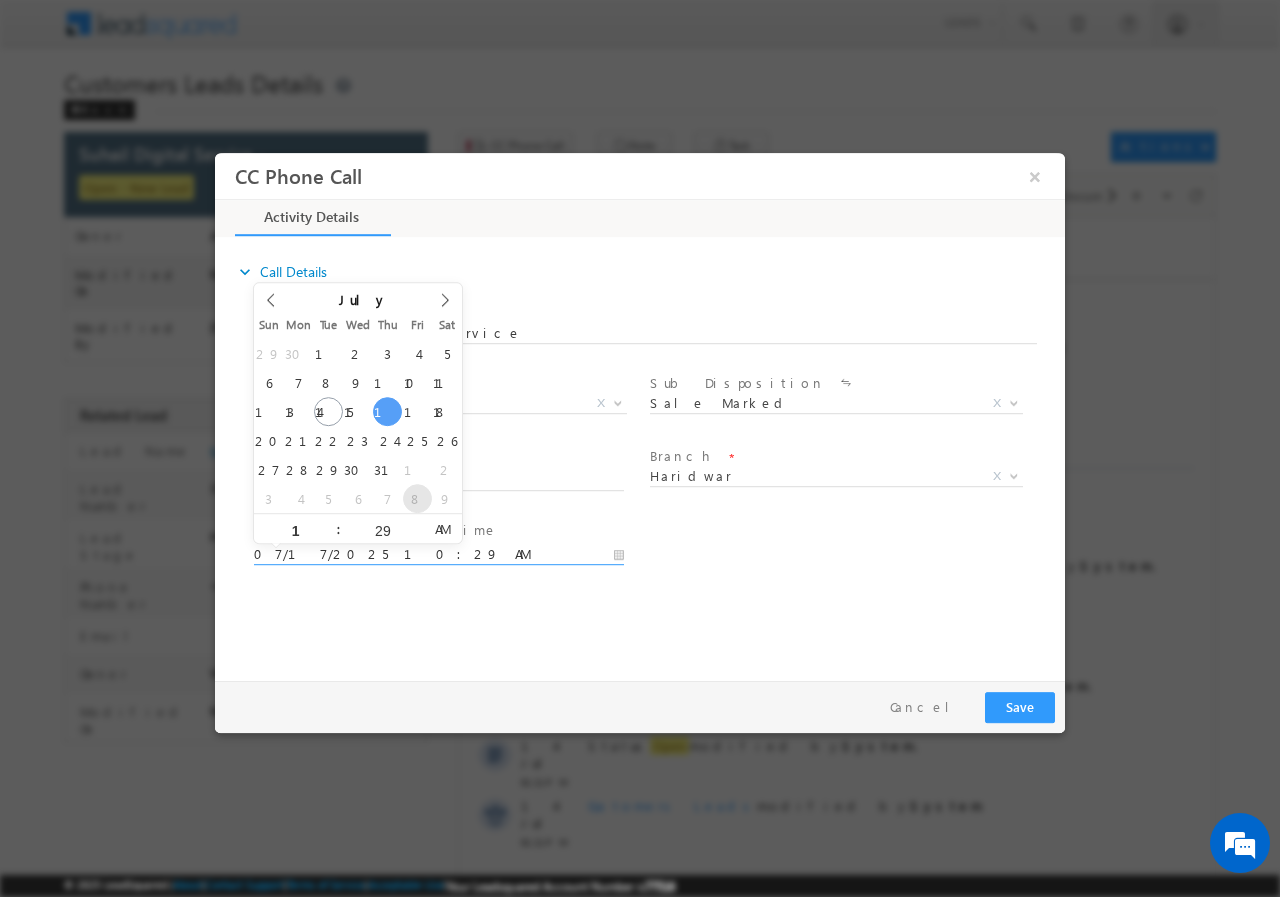 scroll, scrollTop: 0, scrollLeft: 0, axis: both 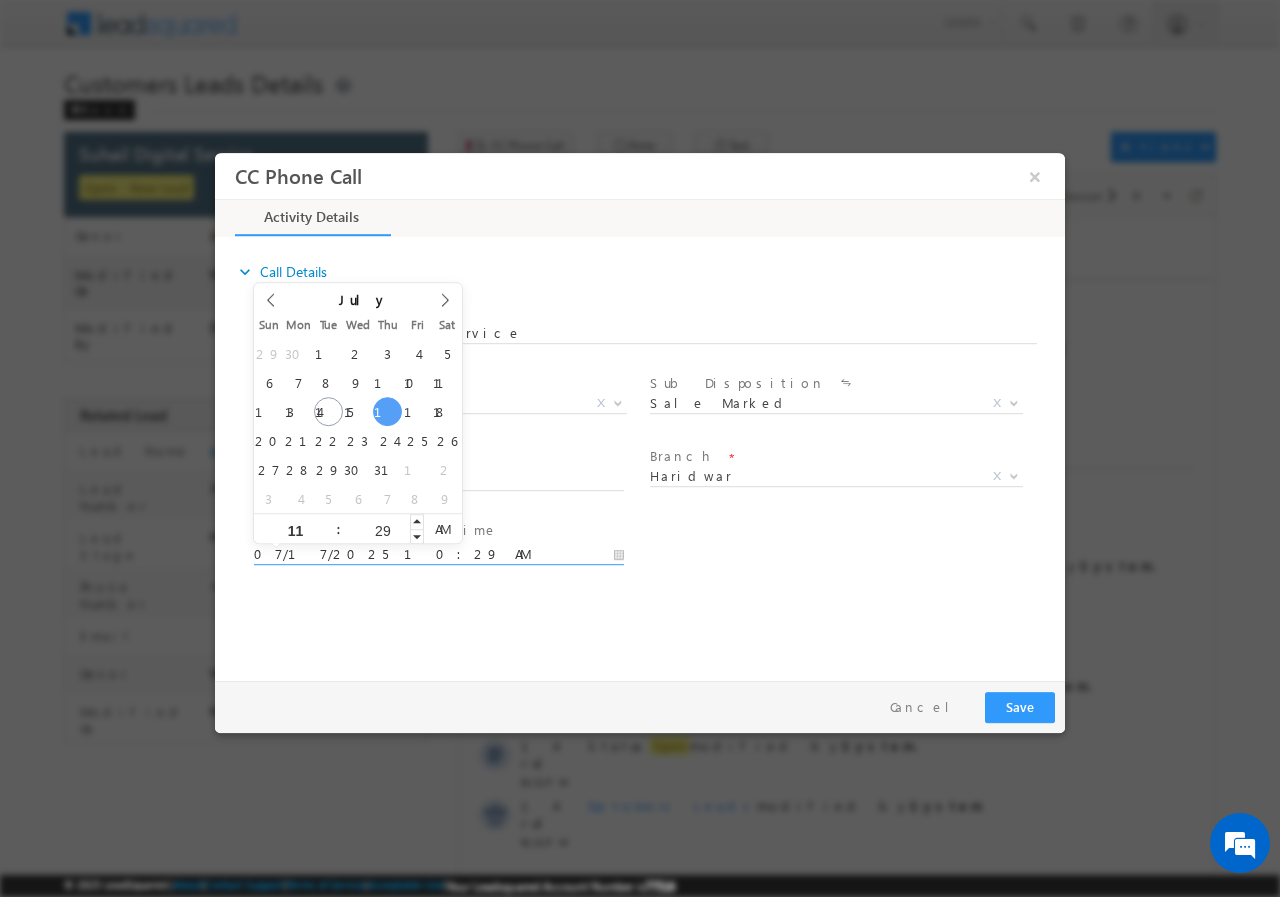 type on "11" 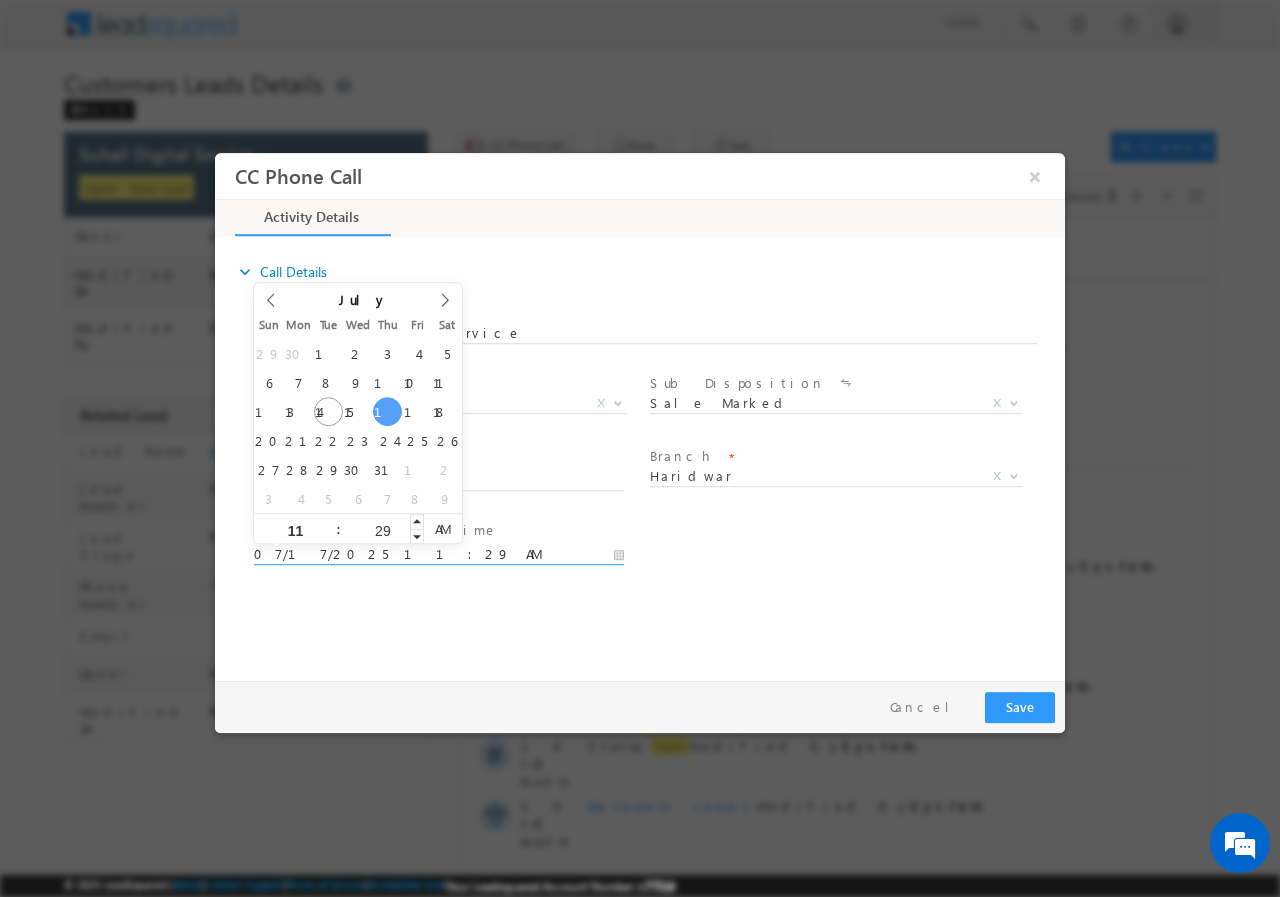 click on "29" at bounding box center [382, 529] 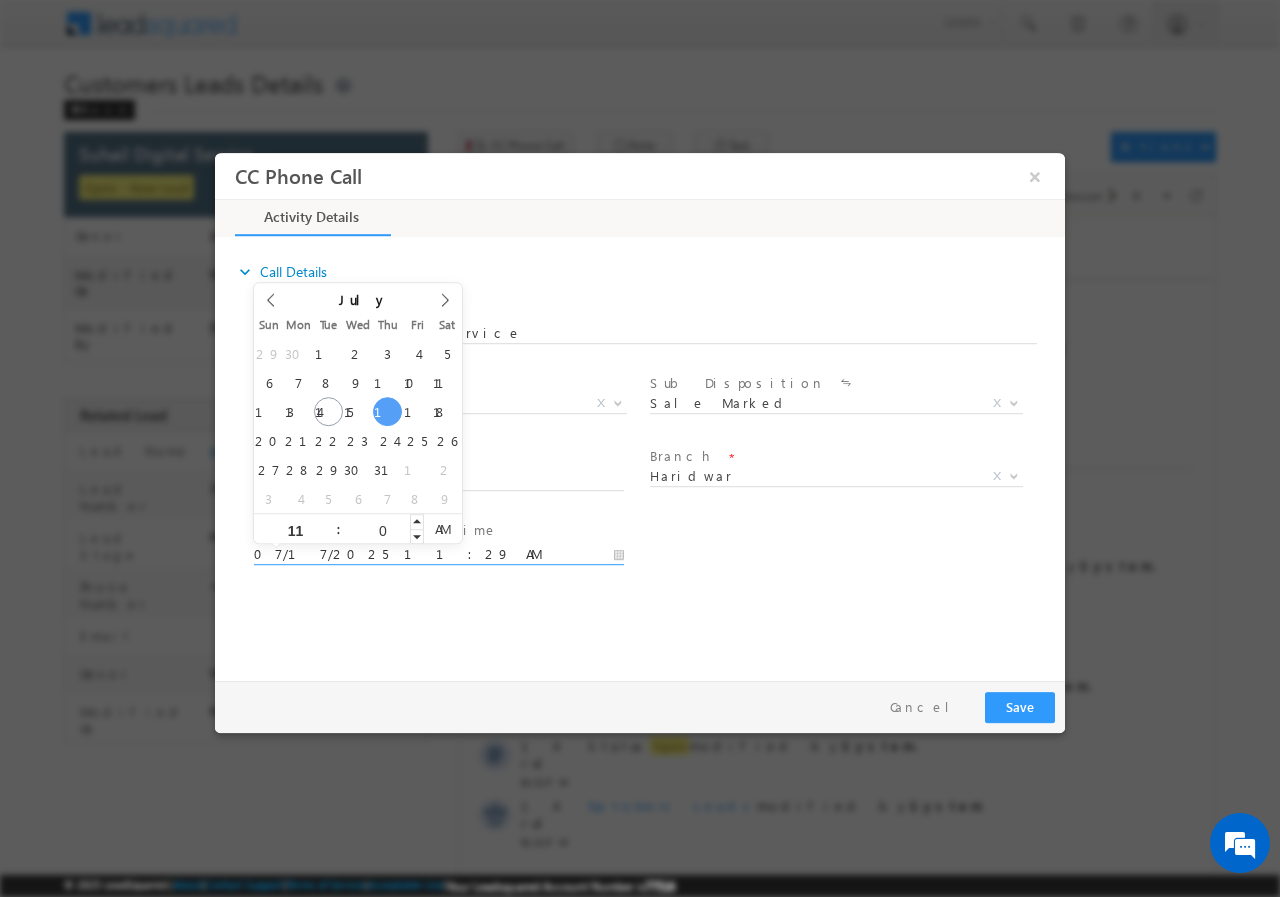 type on "00" 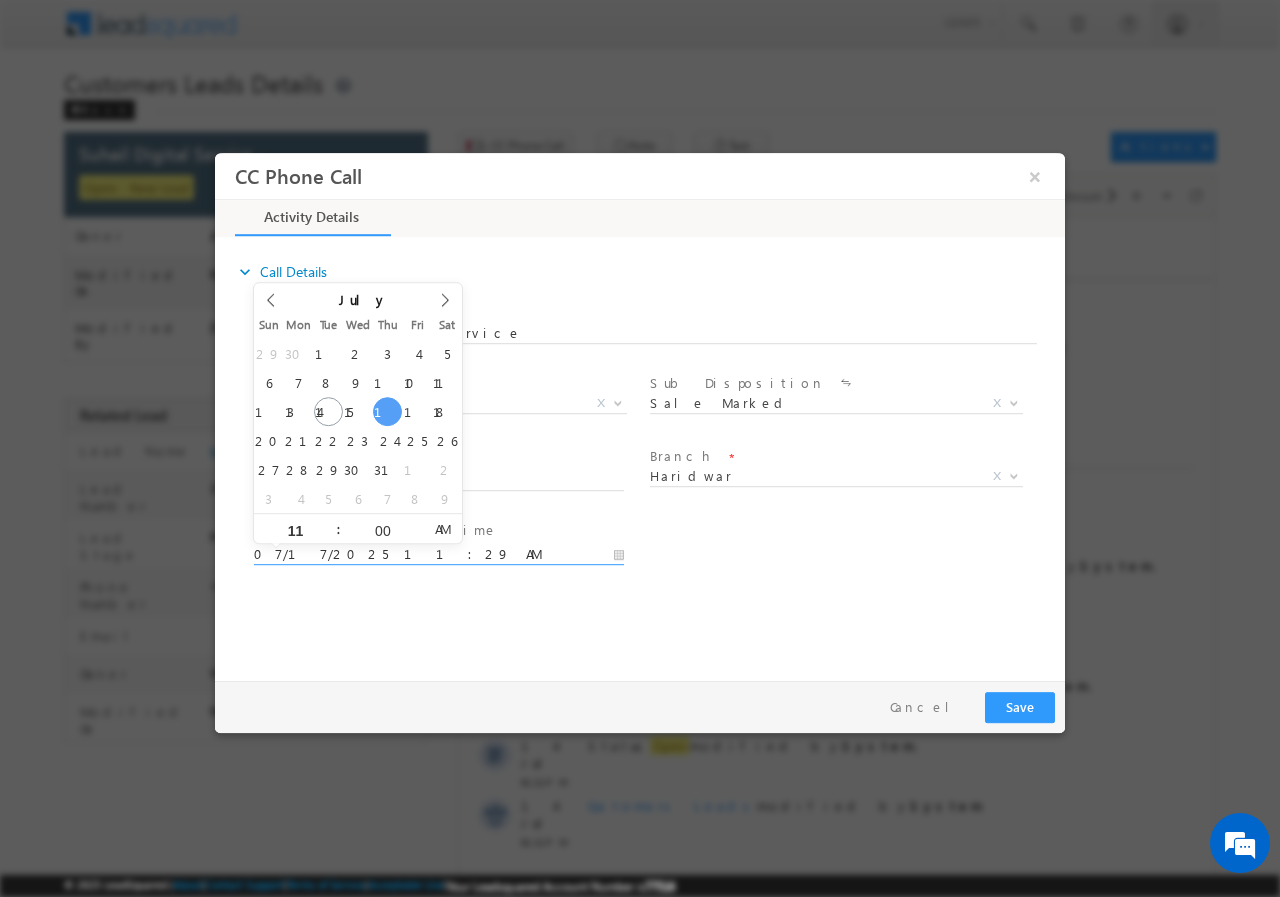 type on "07/17/2025 11:00 AM" 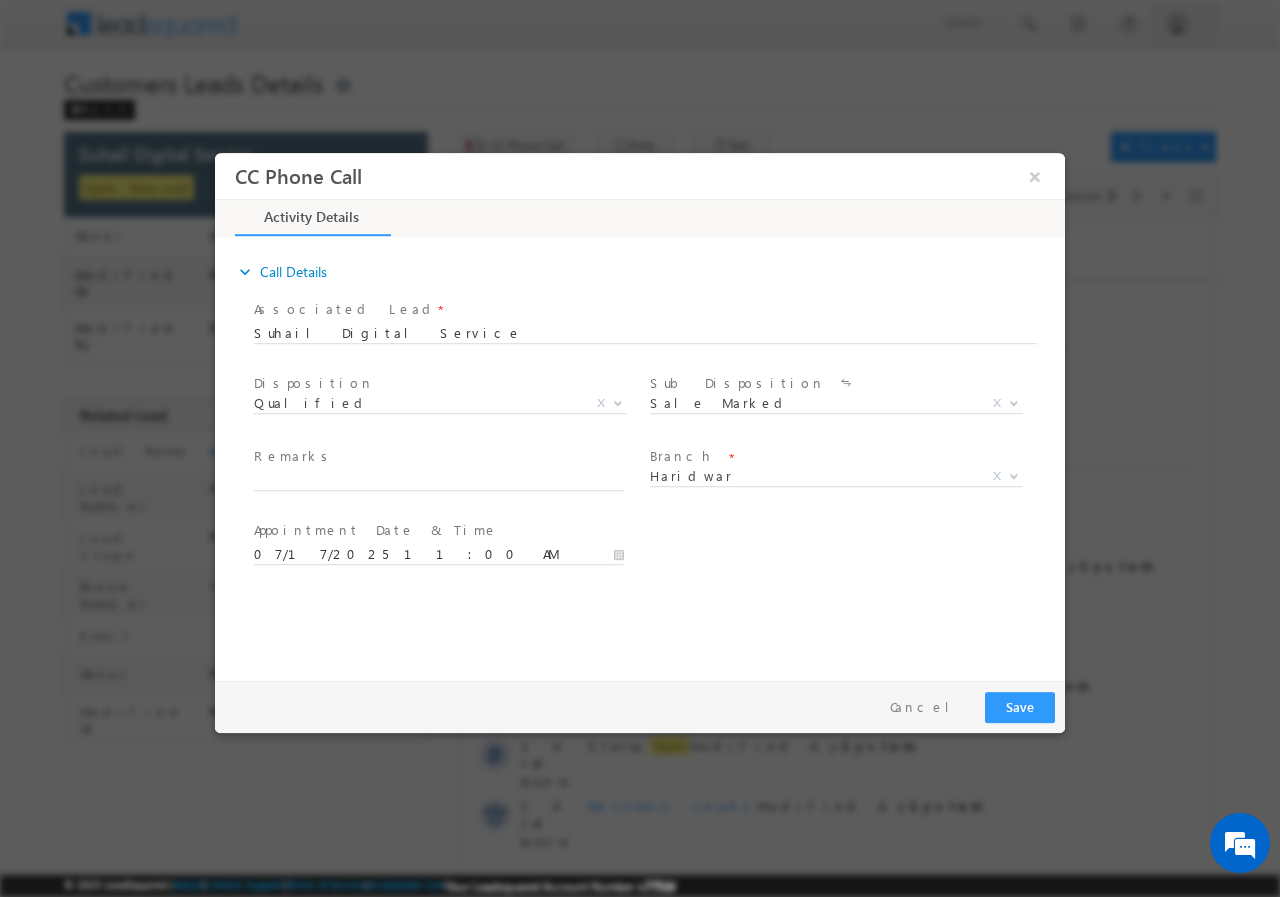 click on "expand_more Call Details
Associated Lead * Suhail Digital Service Yes   No" at bounding box center [645, 455] 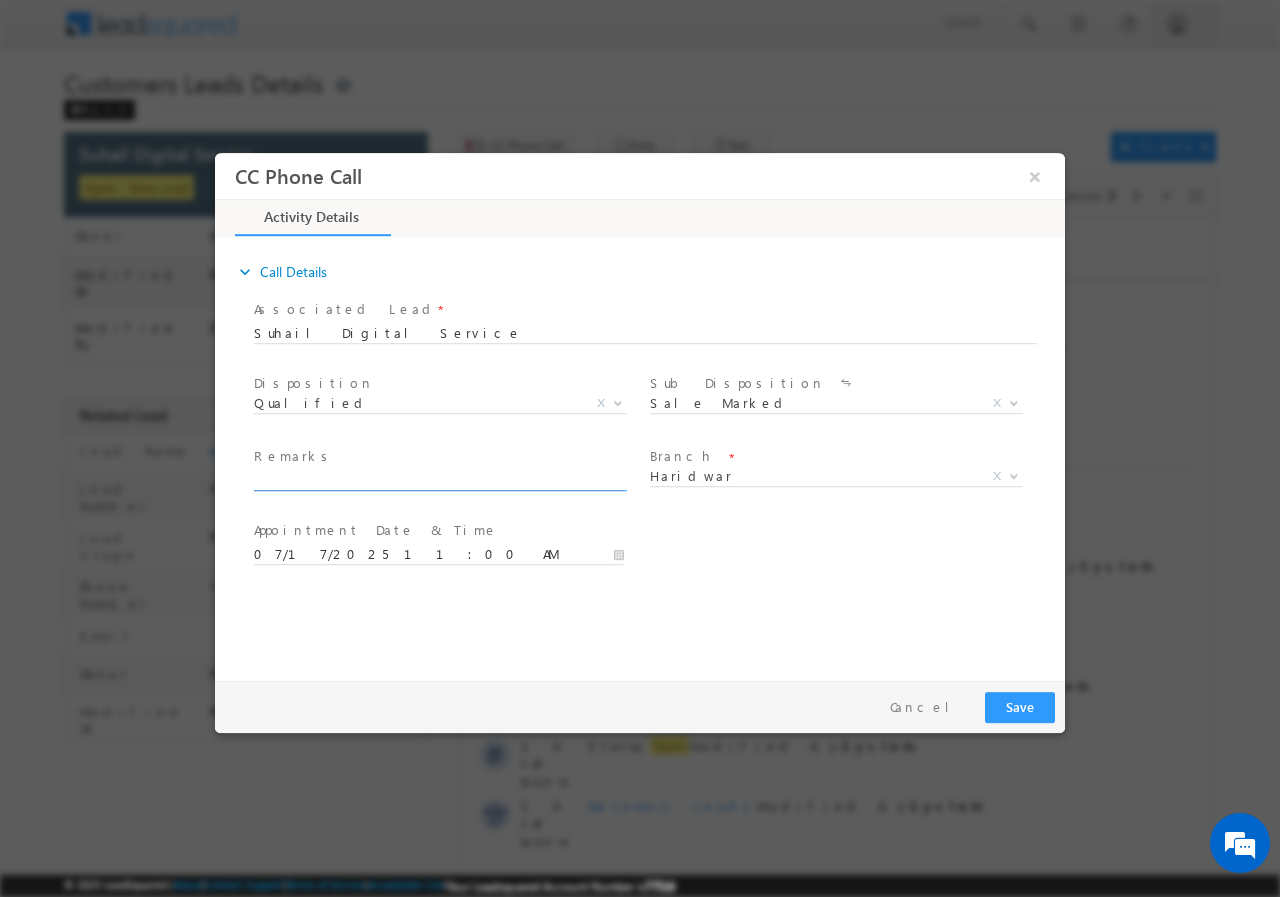 click at bounding box center (439, 480) 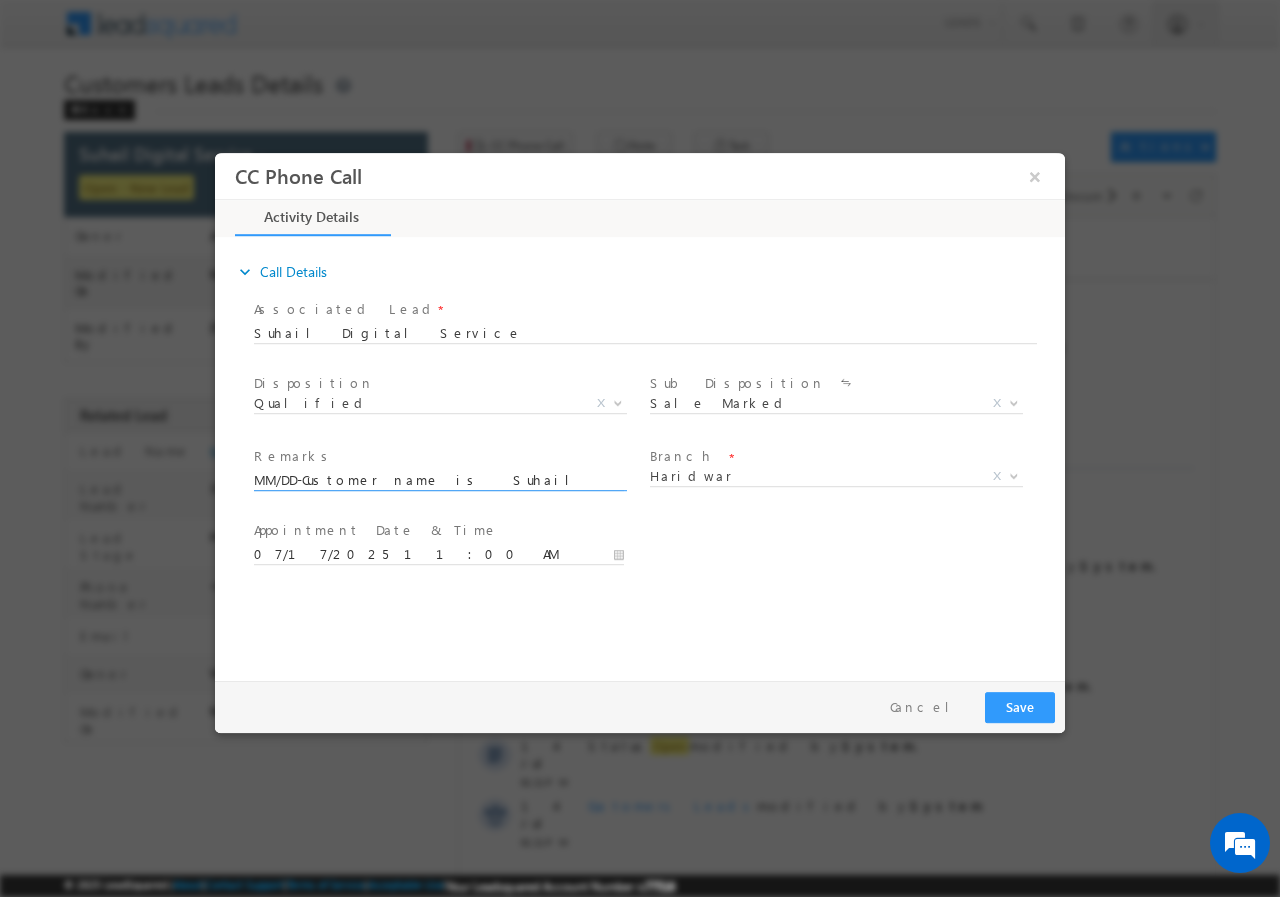 scroll, scrollTop: 0, scrollLeft: 819, axis: horizontal 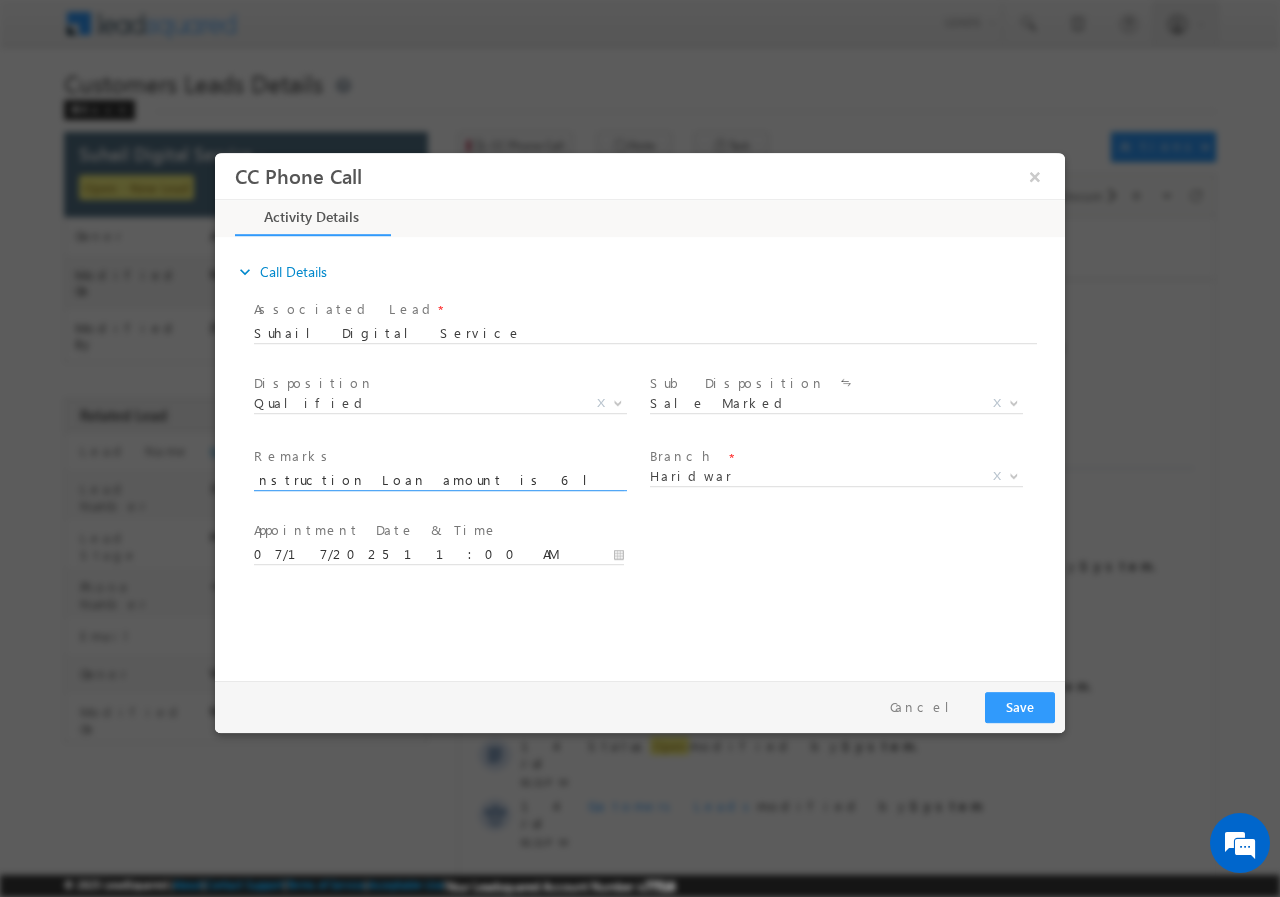 type on "MM/DD-Customer name is  Suhail  customer age is 22 yrs Loan type is Construction Loan amount is 6 lakh Current No obligation Profession is Self Employed Monthly Income is 85k (cash ) Property Address" 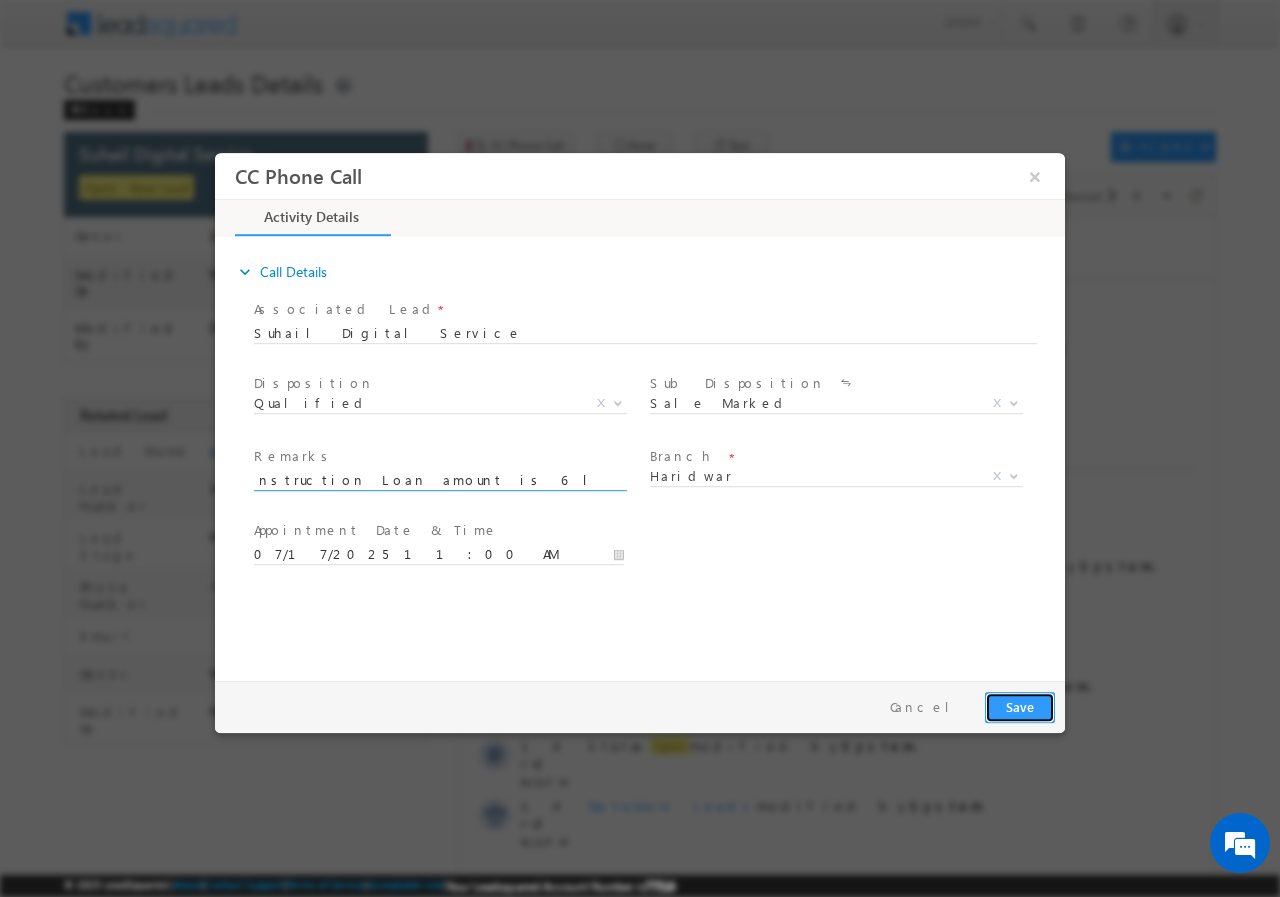 click on "Save" at bounding box center (1020, 706) 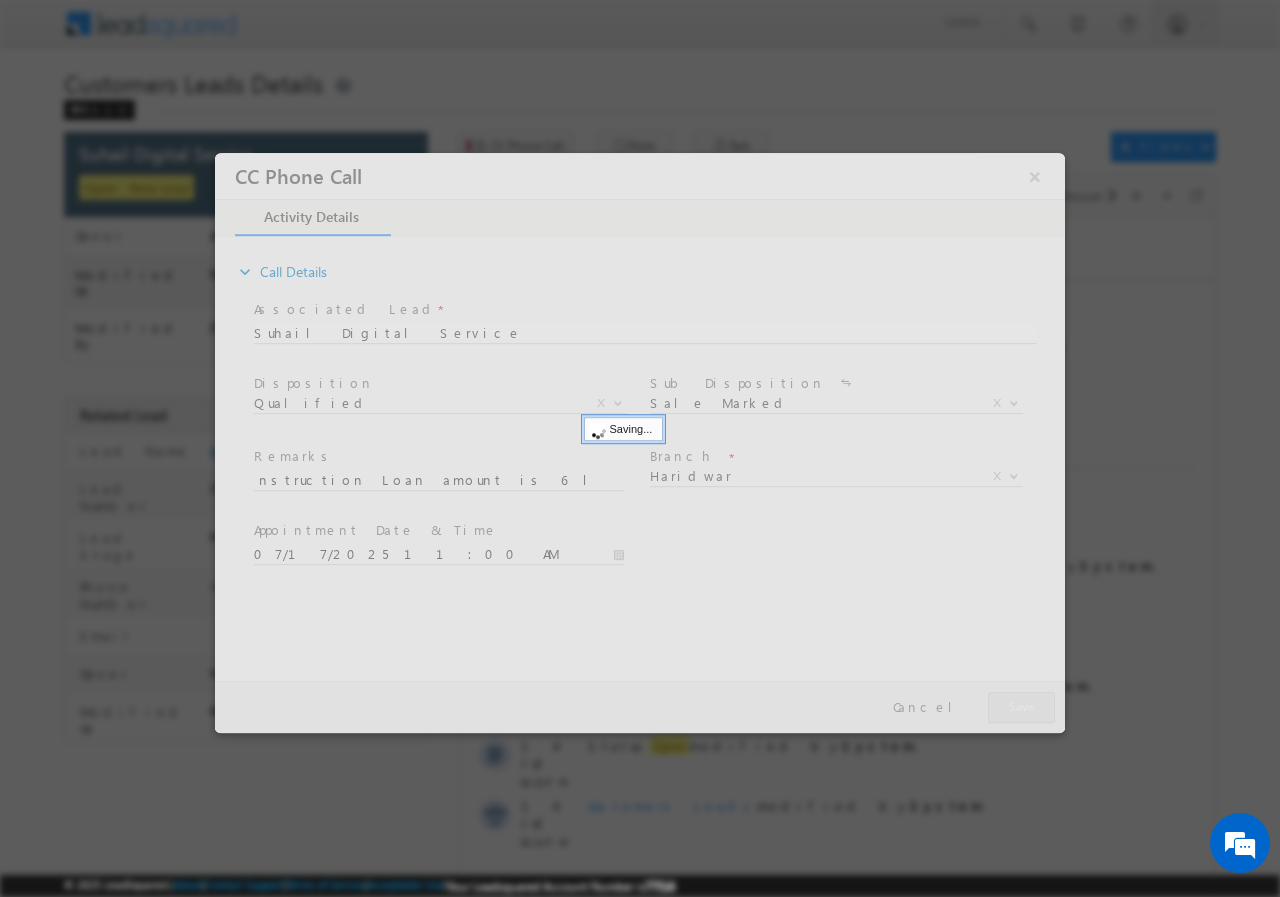 scroll, scrollTop: 0, scrollLeft: 0, axis: both 